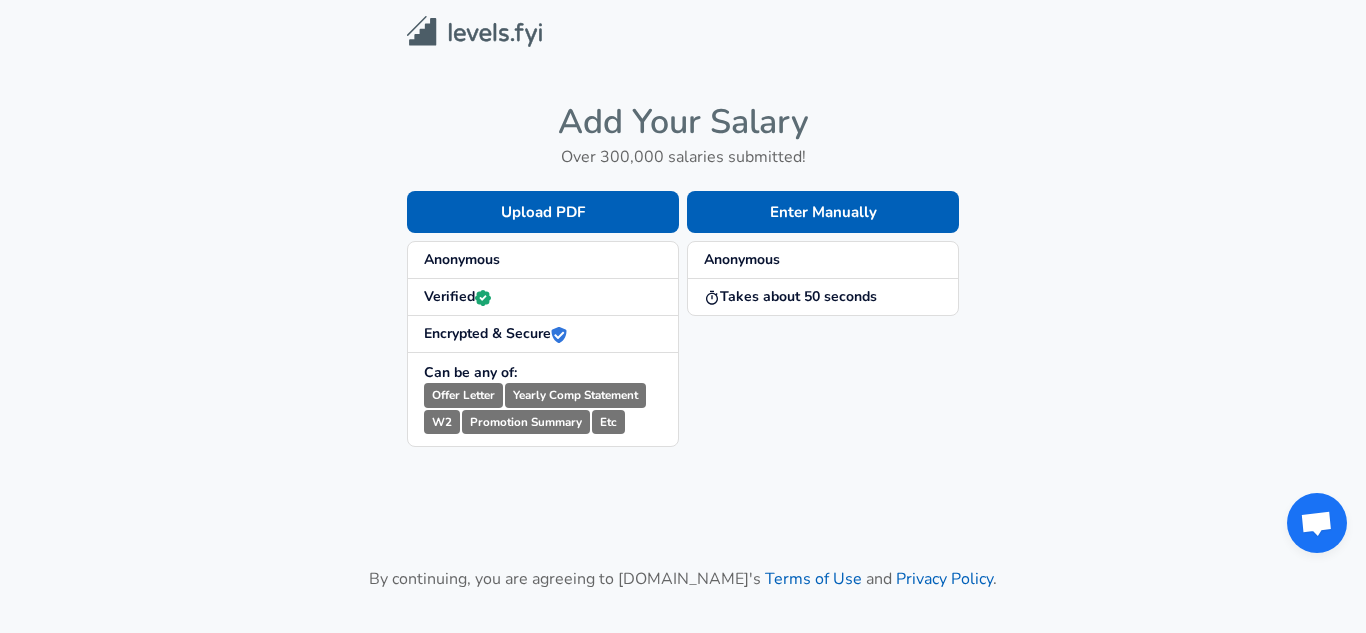 scroll, scrollTop: 0, scrollLeft: 0, axis: both 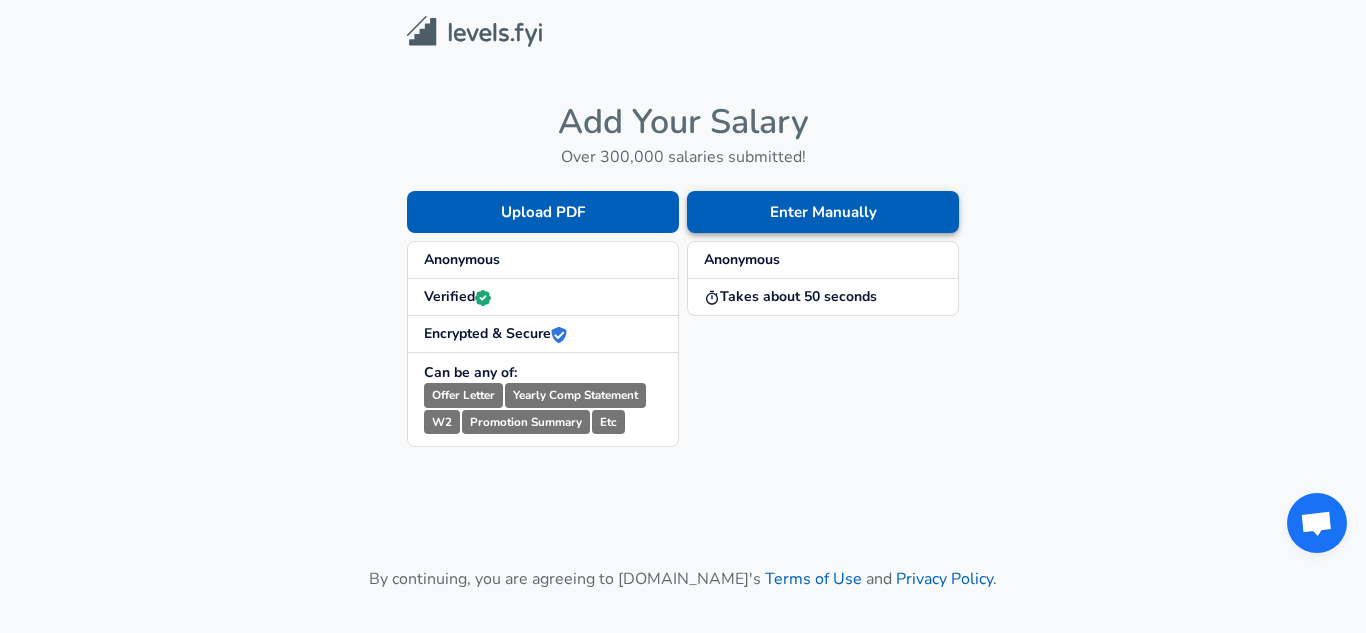 click on "Enter Manually" at bounding box center [823, 212] 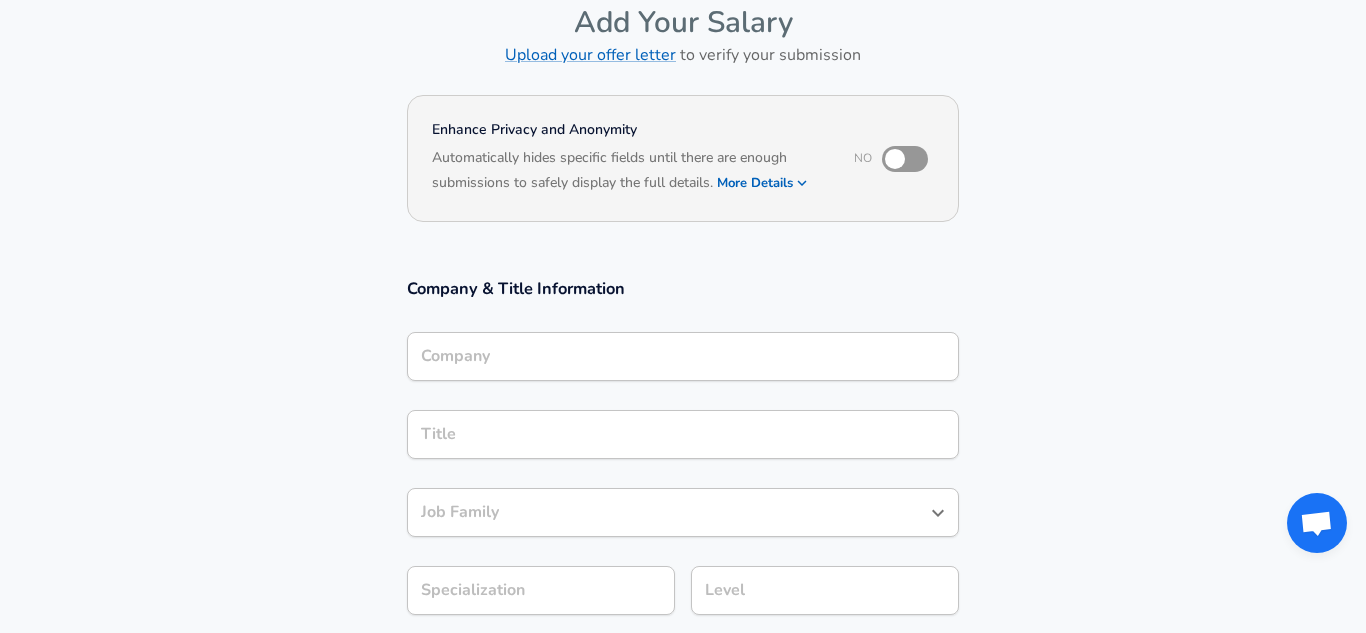 click on "Company" at bounding box center (683, 356) 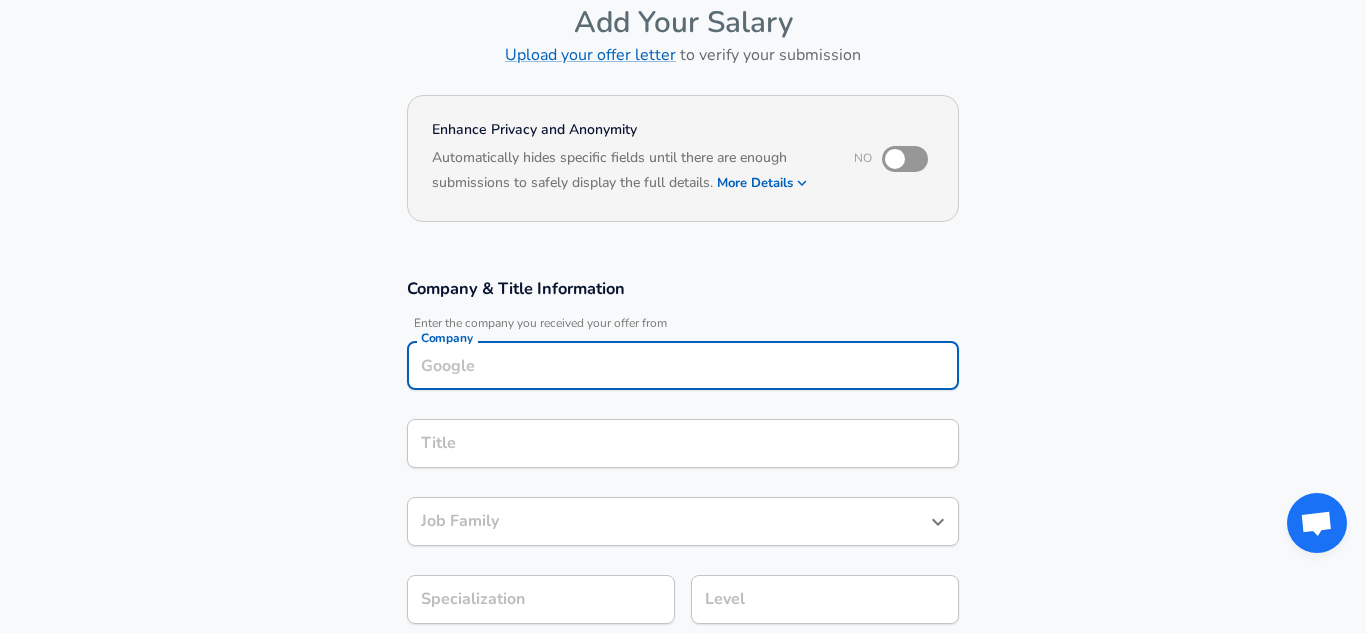 scroll, scrollTop: 122, scrollLeft: 0, axis: vertical 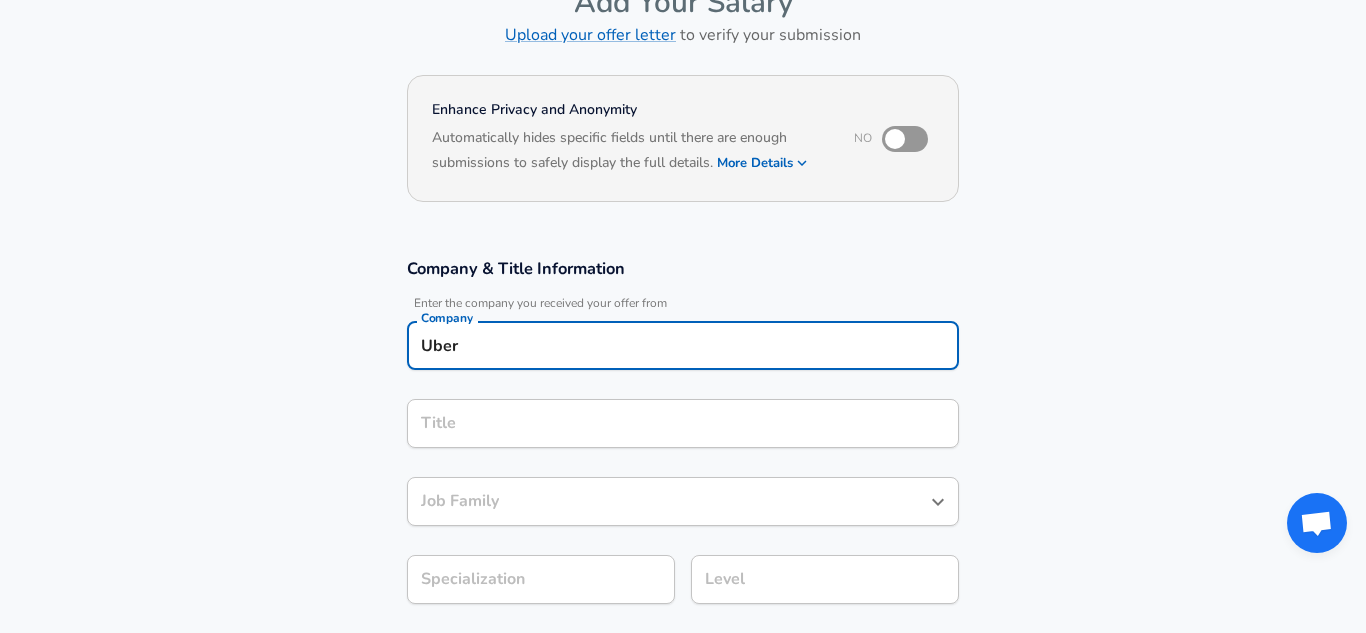 type on "Uber" 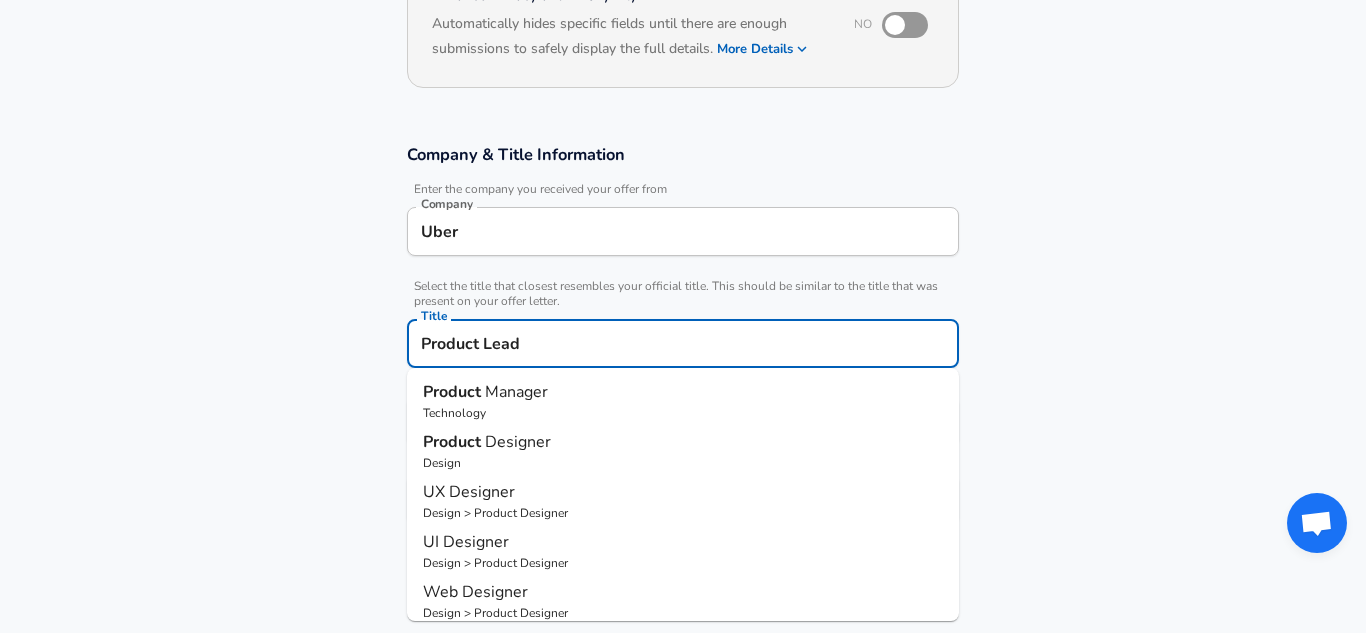 scroll, scrollTop: 303, scrollLeft: 0, axis: vertical 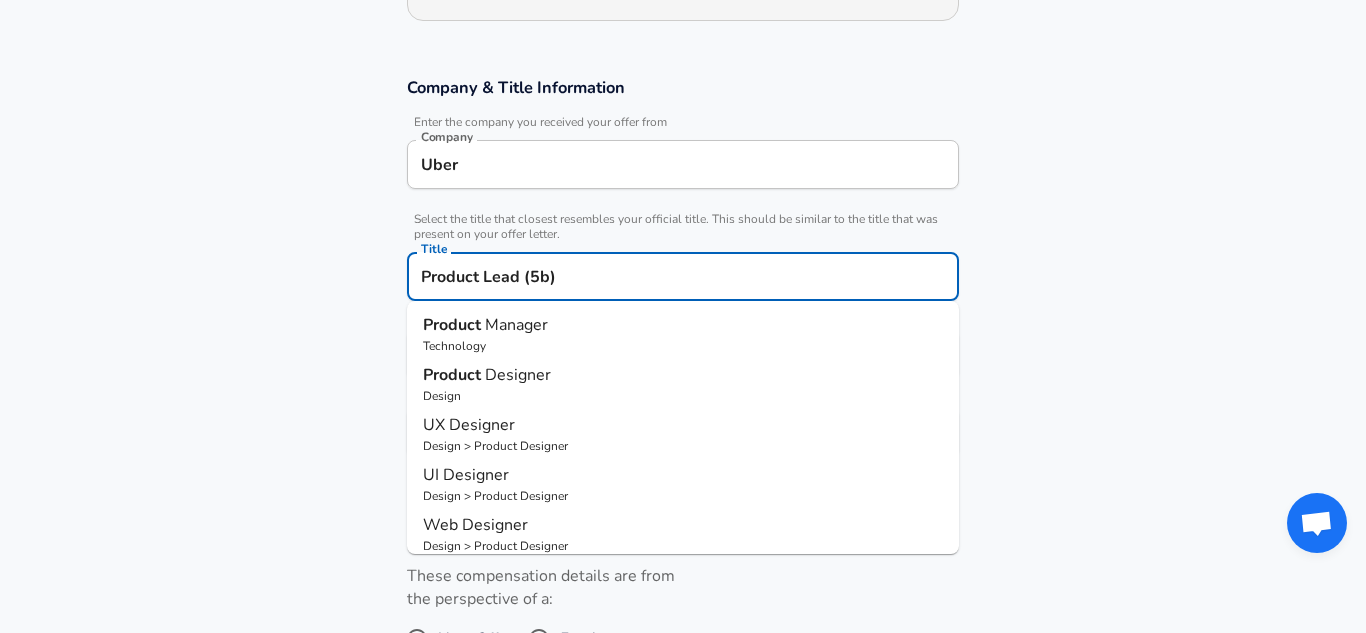 type on "Product Lead (5b)" 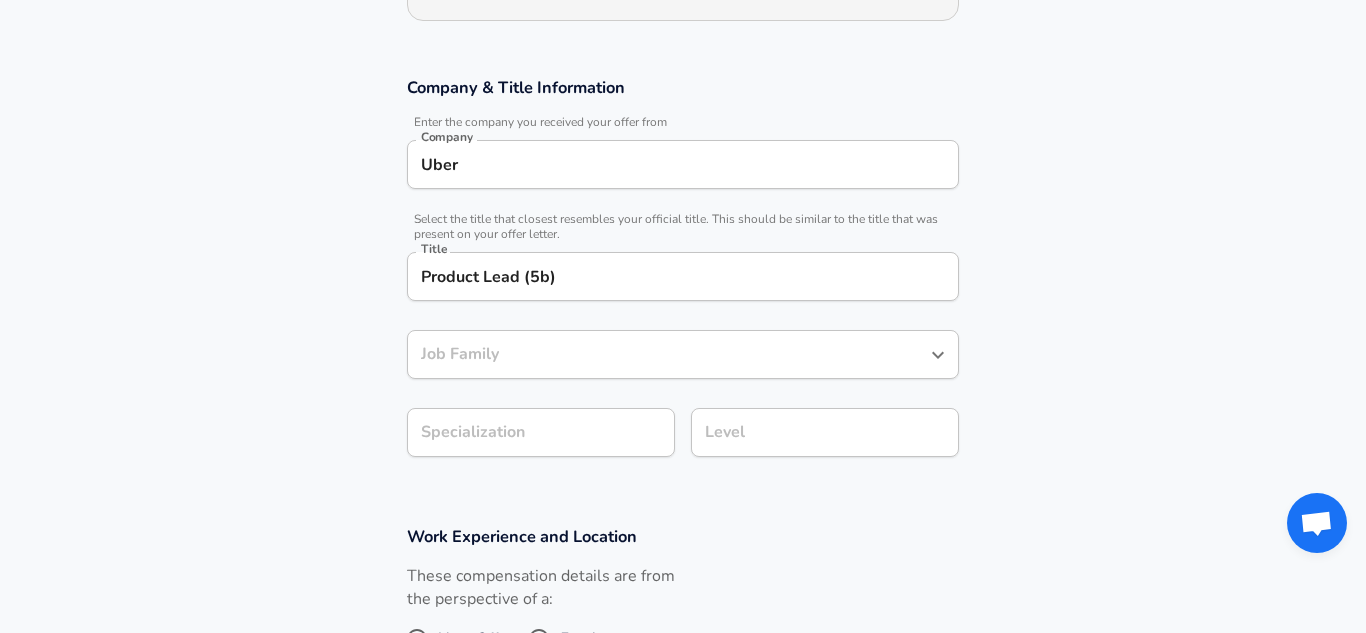 click on "Company & Title Information   Enter the company you received your offer from Company Uber Company   Select the title that closest resembles your official title. This should be similar to the title that was present on your offer letter. Title Product Lead (5b) Title Job Family Job Family Specialization Specialization Level Level" at bounding box center [683, 277] 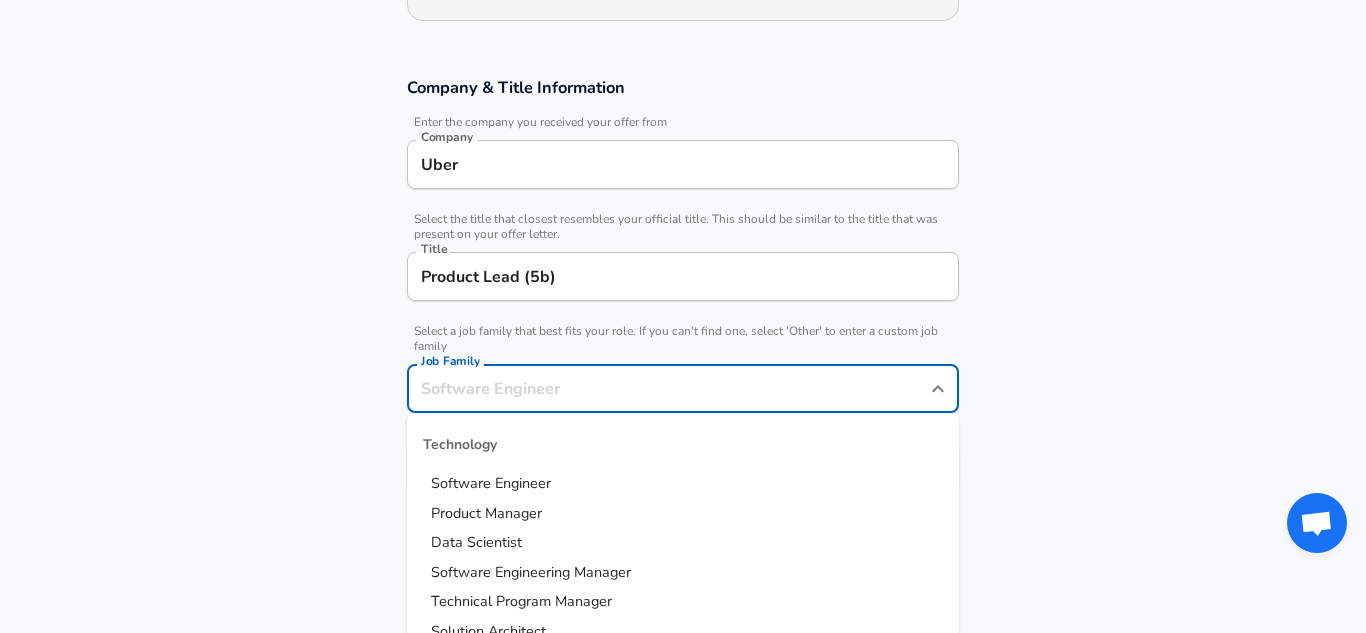 scroll, scrollTop: 343, scrollLeft: 0, axis: vertical 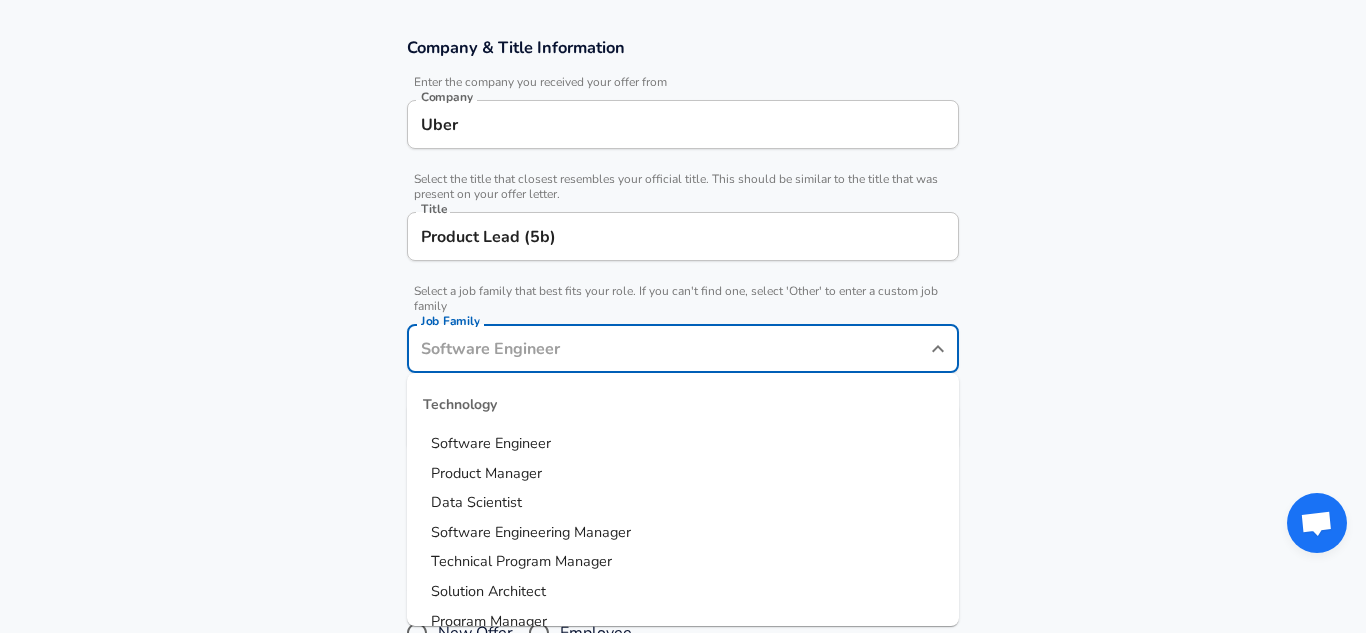 click on "Product Manager" at bounding box center (486, 473) 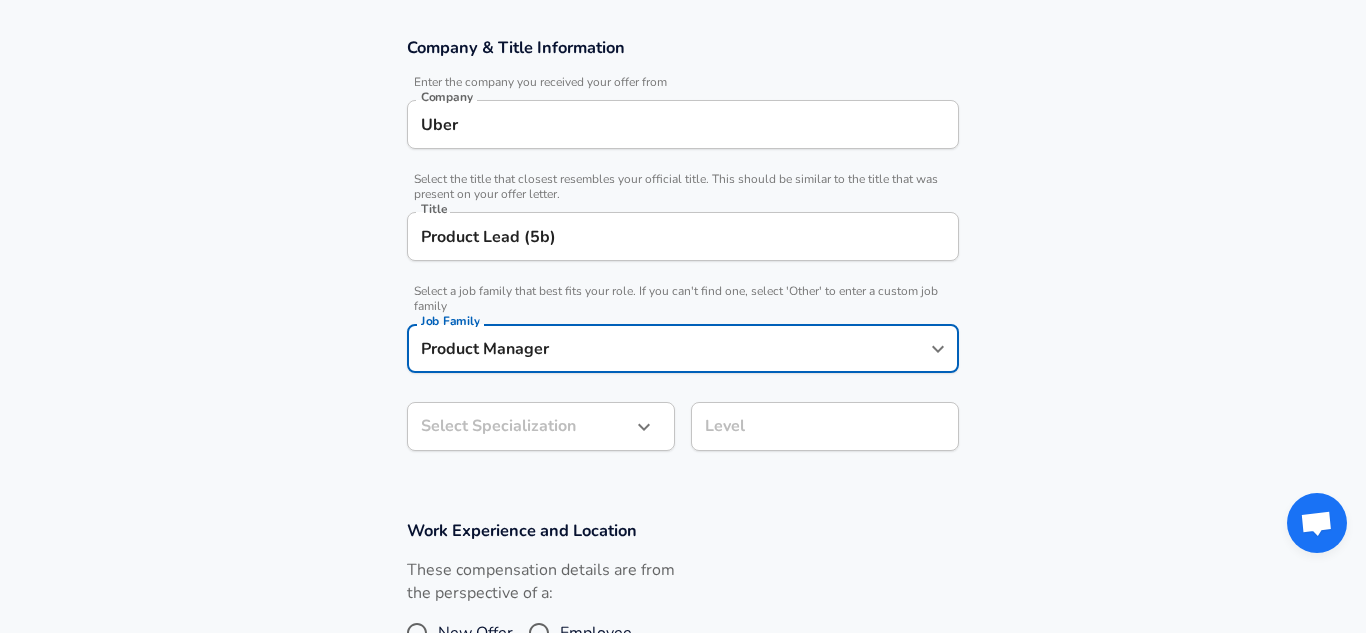 click on "Restart Add Your Salary Upload your offer letter   to verify your submission Enhance Privacy and Anonymity No Automatically hides specific fields until there are enough submissions to safely display the full details.   More Details Based on your submission and the data points that we have already collected, we will automatically hide and anonymize specific fields if there aren't enough data points to remain sufficiently anonymous. Company & Title Information   Enter the company you received your offer from Company Uber Company   Select the title that closest resembles your official title. This should be similar to the title that was present on your offer letter. Title Product Lead (5b) Title   Select a job family that best fits your role. If you can't find one, select 'Other' to enter a custom job family Job Family Product Manager Job Family Select Specialization ​ Select Specialization Level Level Work Experience and Location These compensation details are from the perspective of a: New Offer Employee" at bounding box center (683, -27) 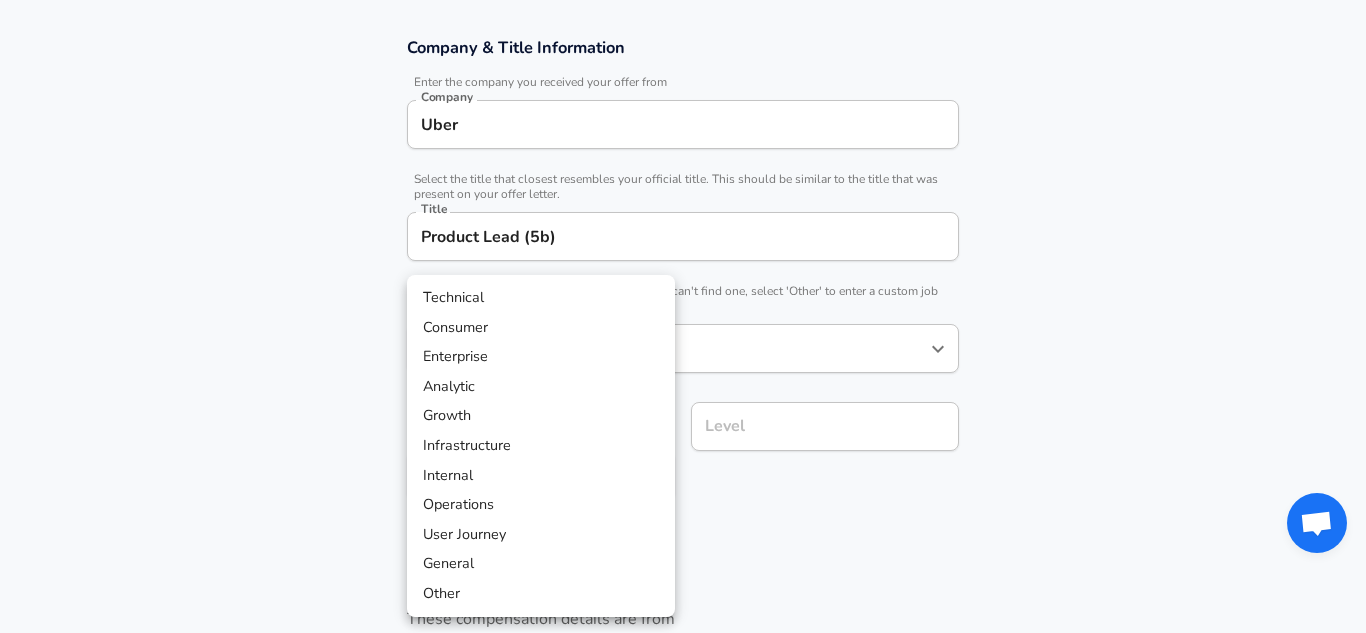scroll, scrollTop: 403, scrollLeft: 0, axis: vertical 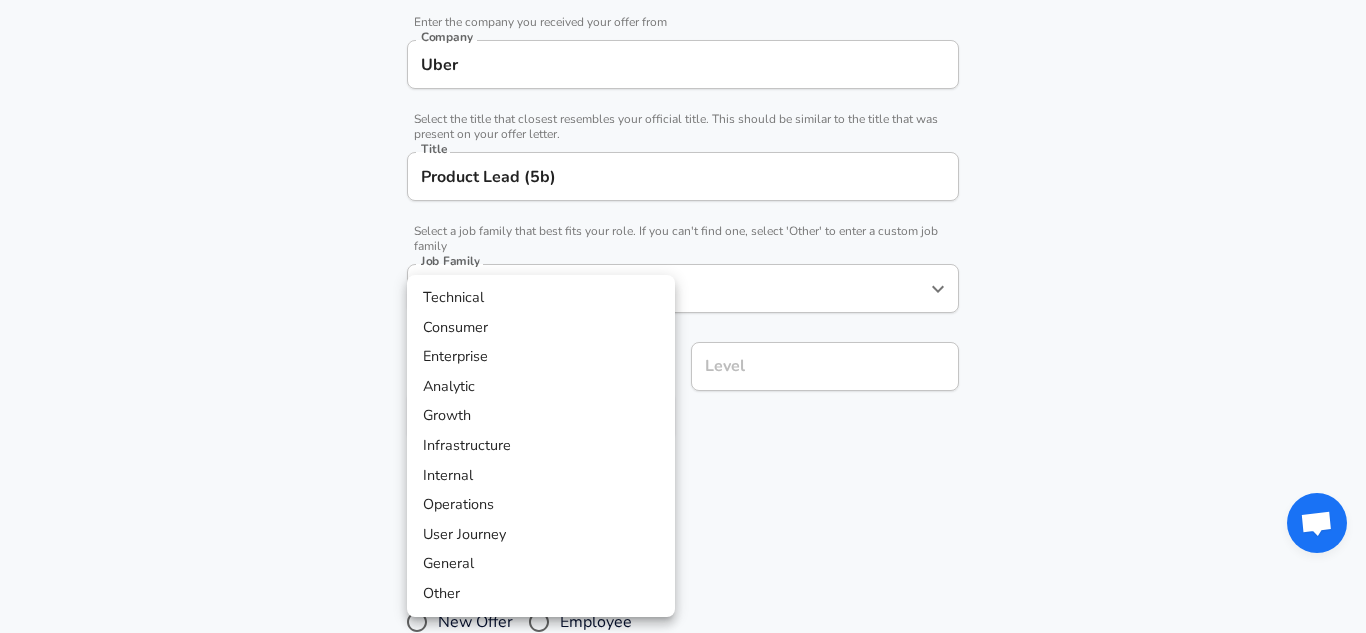 click on "Operations" at bounding box center [541, 505] 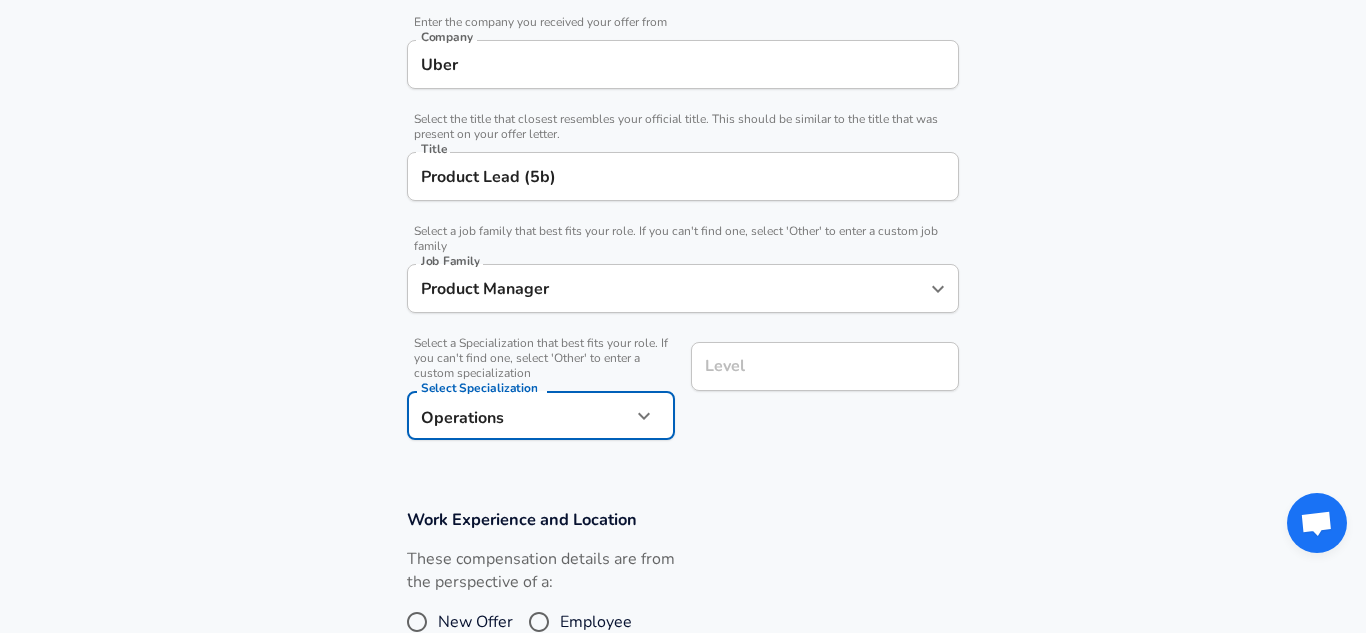 click on "Level" at bounding box center [825, 366] 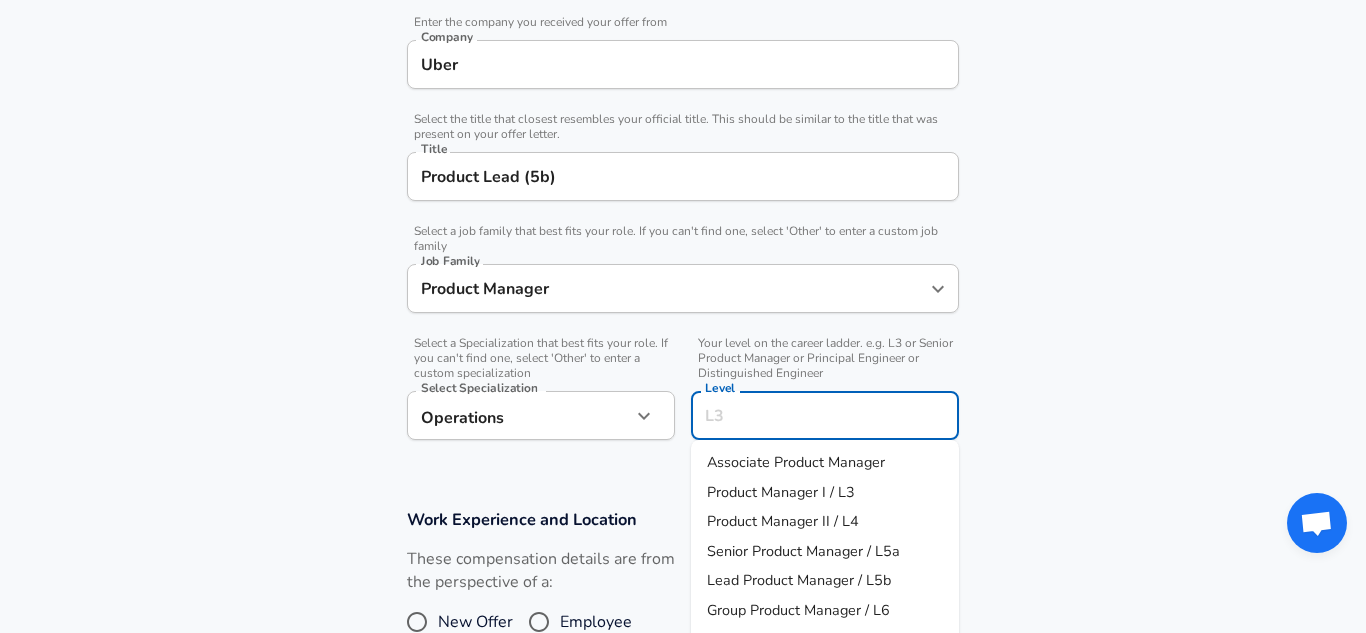scroll, scrollTop: 443, scrollLeft: 0, axis: vertical 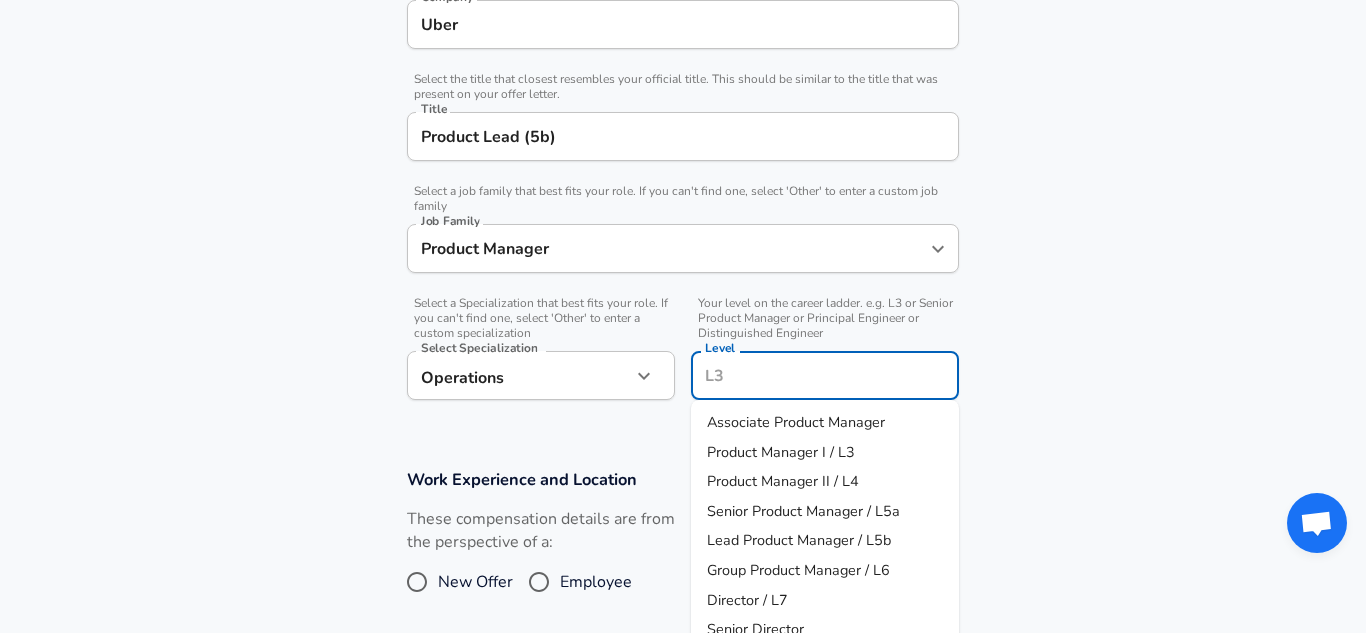 click on "Lead Product Manager / L5b" at bounding box center (799, 540) 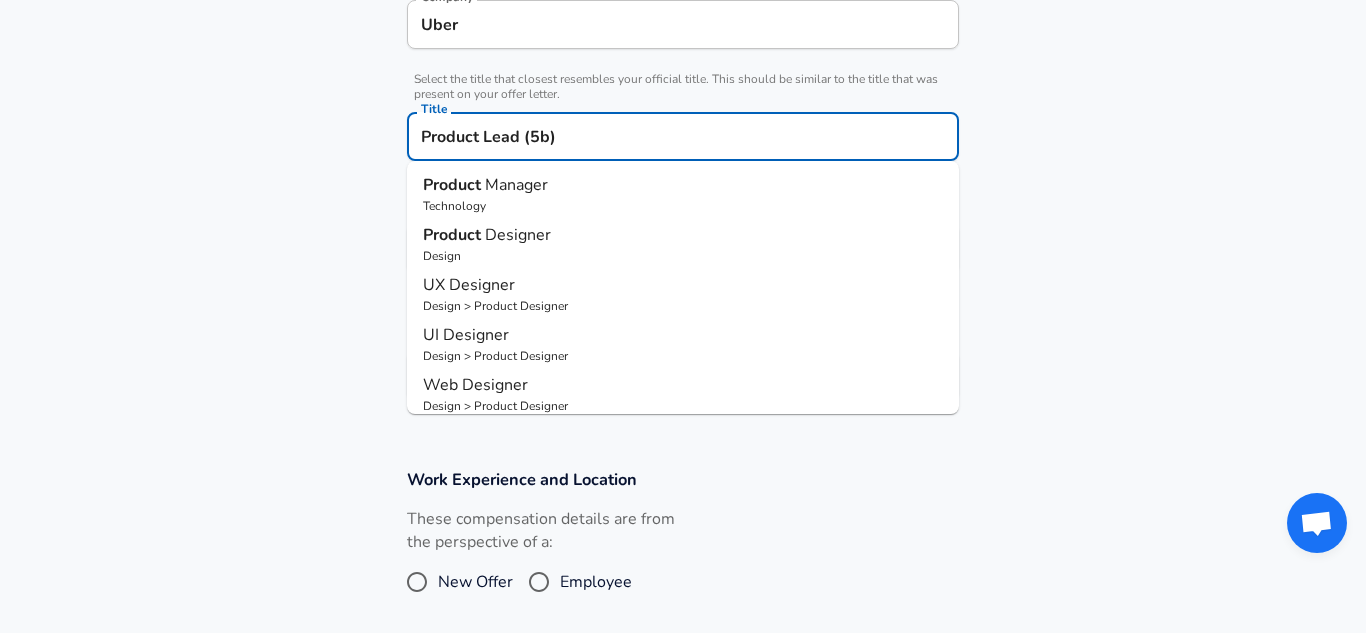 click on "Product Lead (5b)" at bounding box center [683, 136] 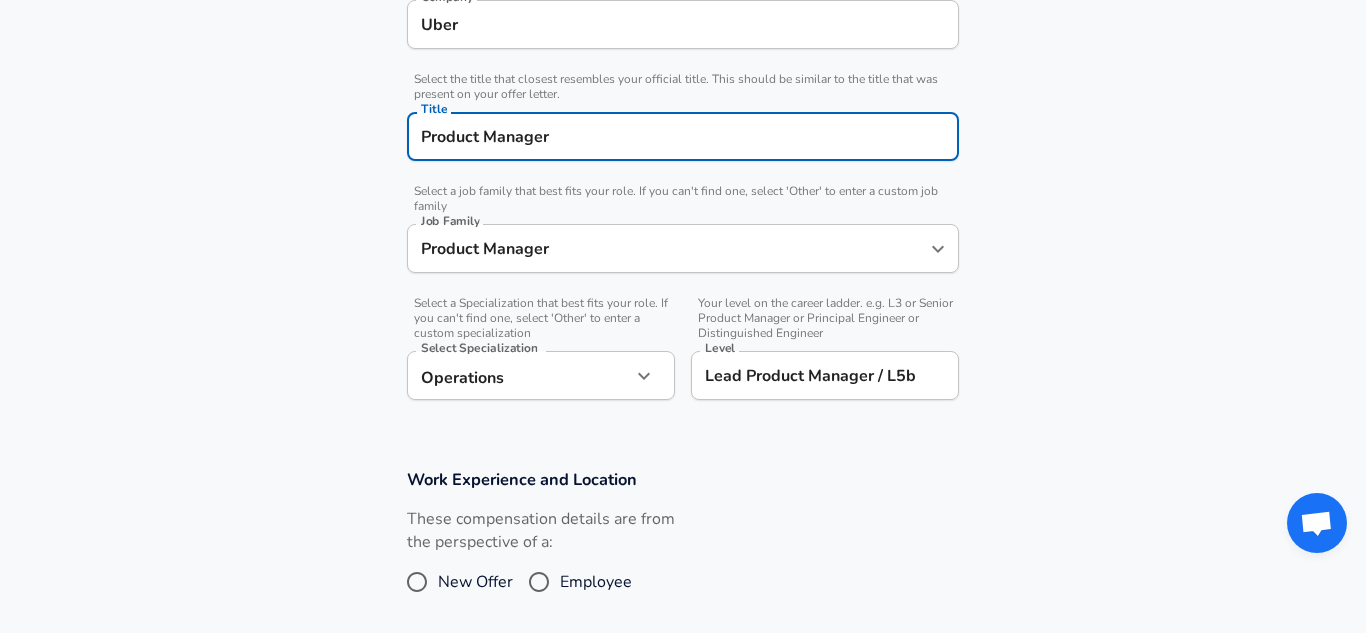 click on "Company & Title Information   Enter the company you received your offer from Company Uber Company   Select the title that closest resembles your official title. This should be similar to the title that was present on your offer letter. Title Product Manager Title   Select a job family that best fits your role. If you can't find one, select 'Other' to enter a custom job family Job Family Product Manager Job Family   Select a Specialization that best fits your role. If you can't find one, select 'Other' to enter a custom specialization Select Specialization Operations Operations Select Specialization   Your level on the career ladder. e.g. L3 or Senior Product Manager or Principal Engineer or Distinguished Engineer Level Lead Product Manager / L5b Level" at bounding box center [683, 179] 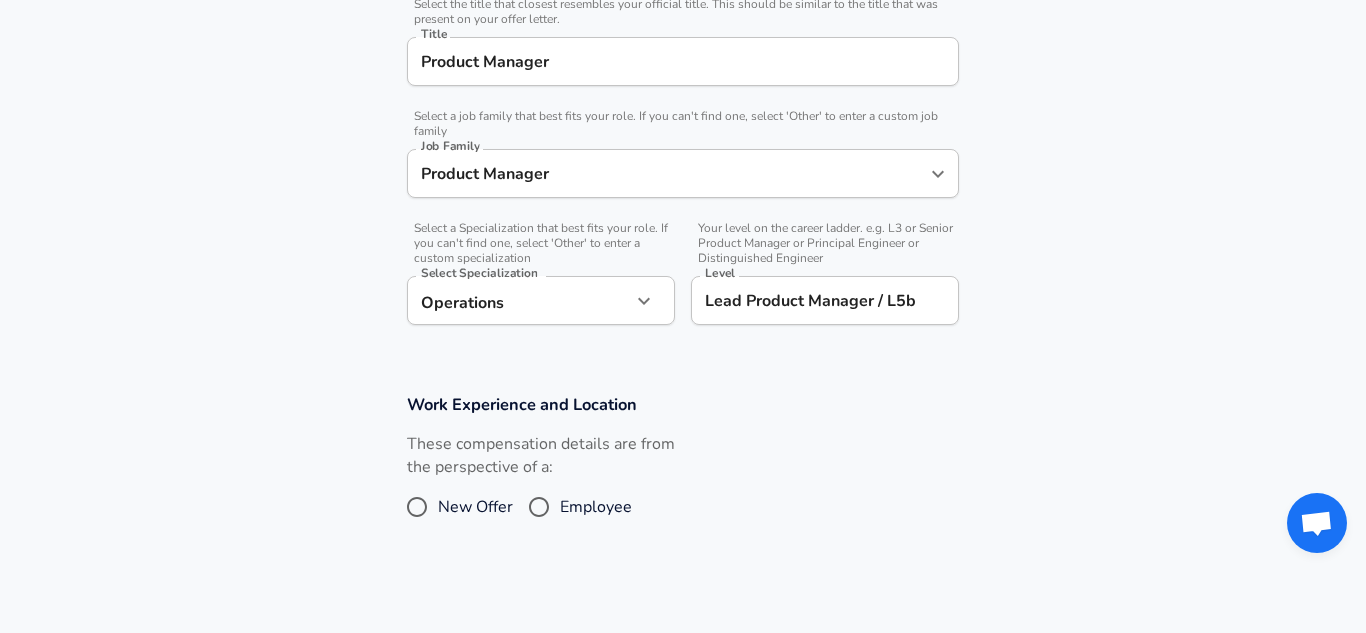 scroll, scrollTop: 543, scrollLeft: 0, axis: vertical 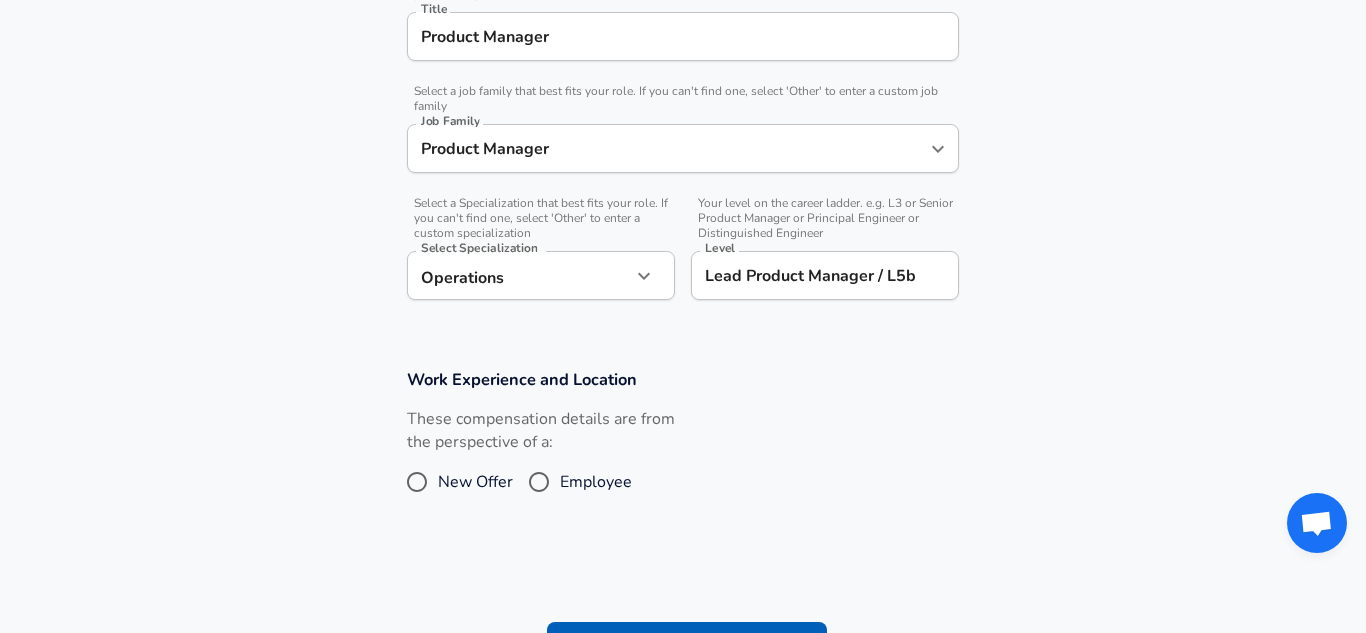 click on "Employee" at bounding box center [539, 482] 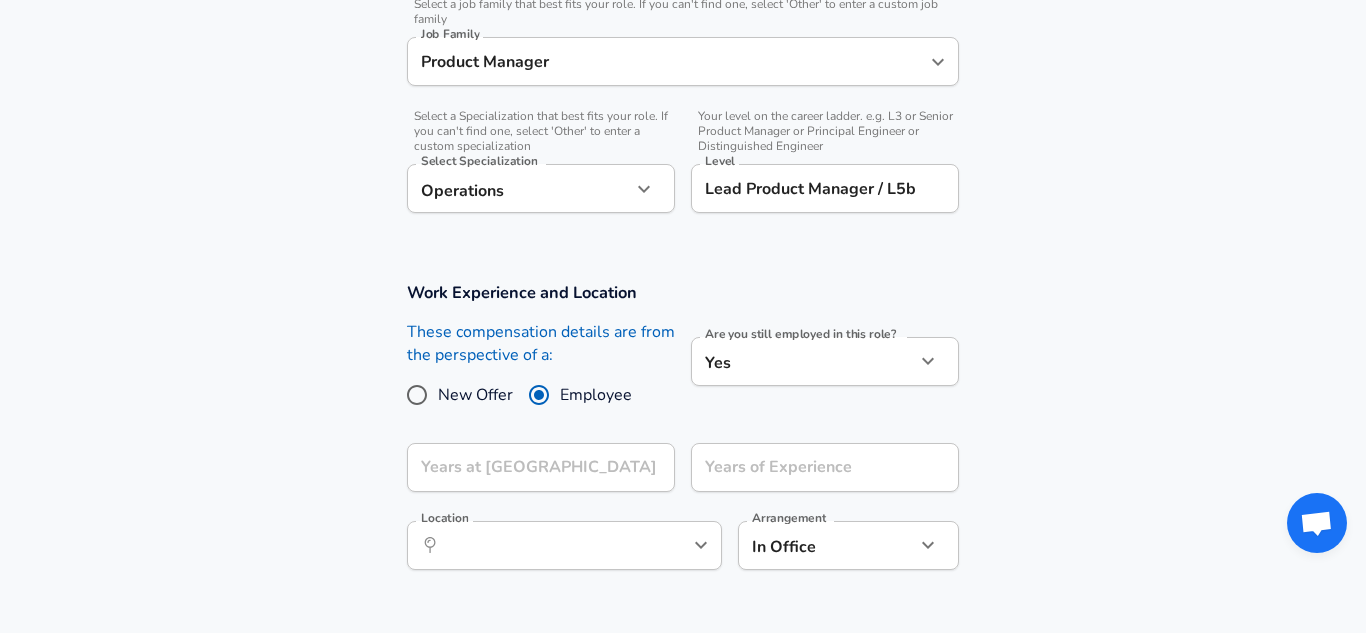 scroll, scrollTop: 637, scrollLeft: 0, axis: vertical 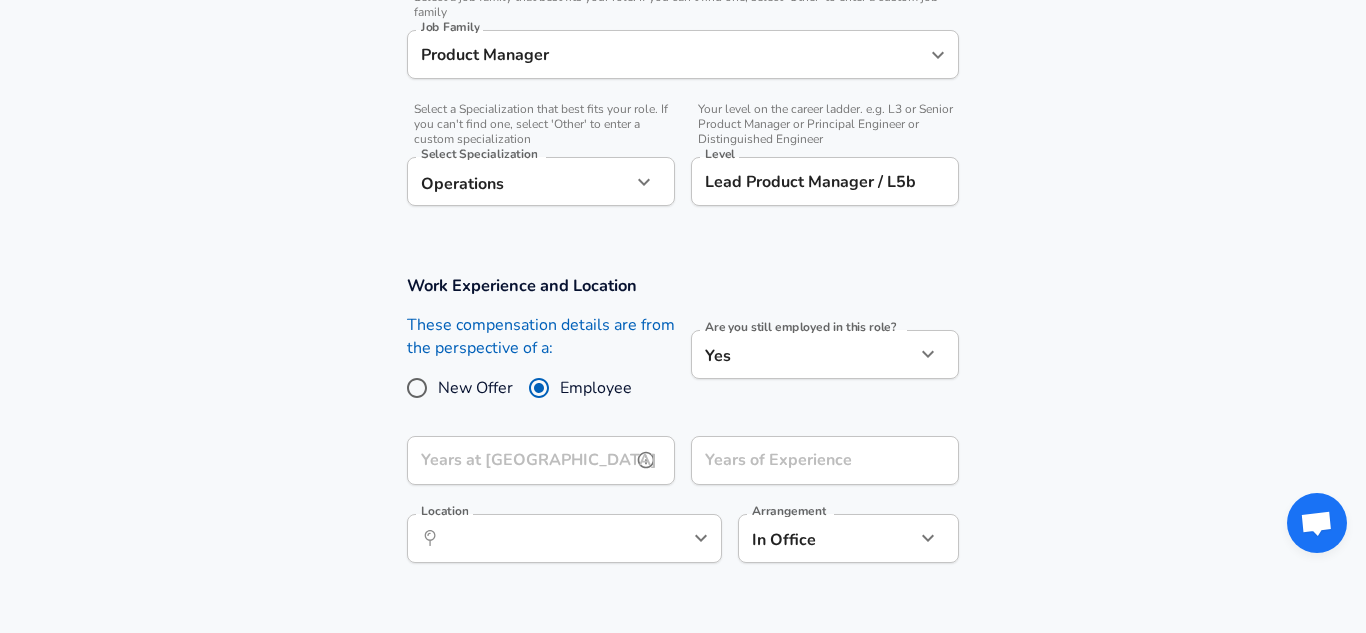 click on "Years at [GEOGRAPHIC_DATA]" at bounding box center (519, 460) 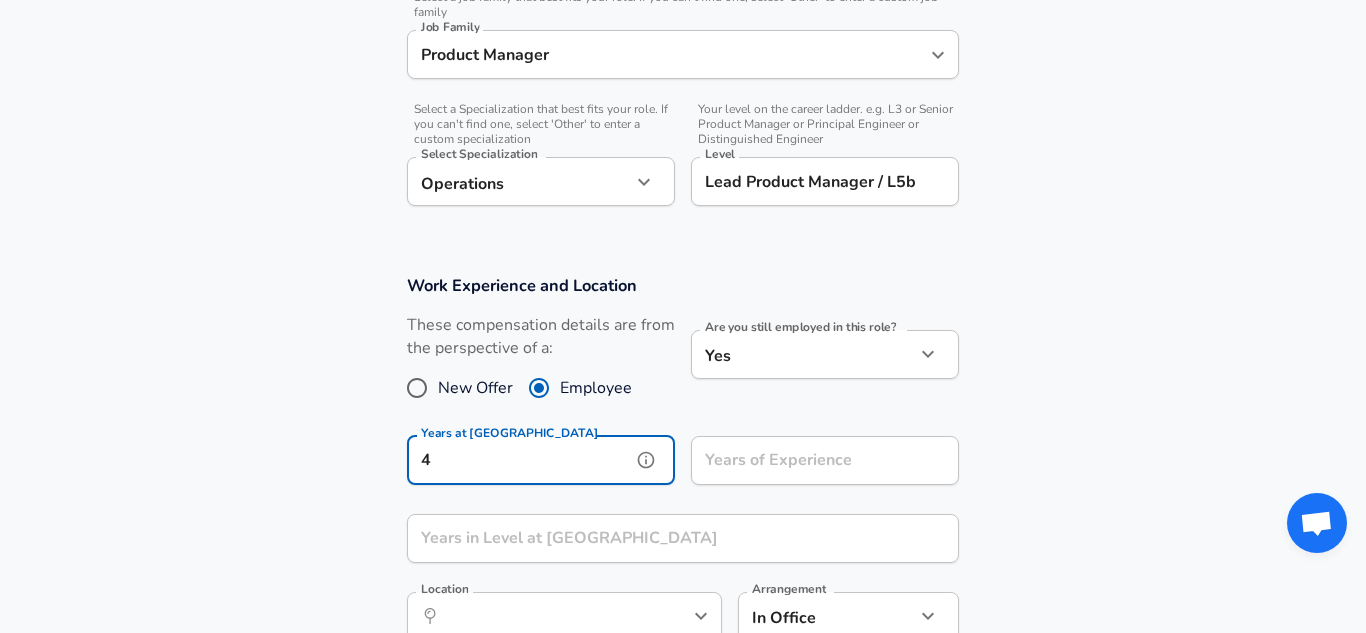 type on "4" 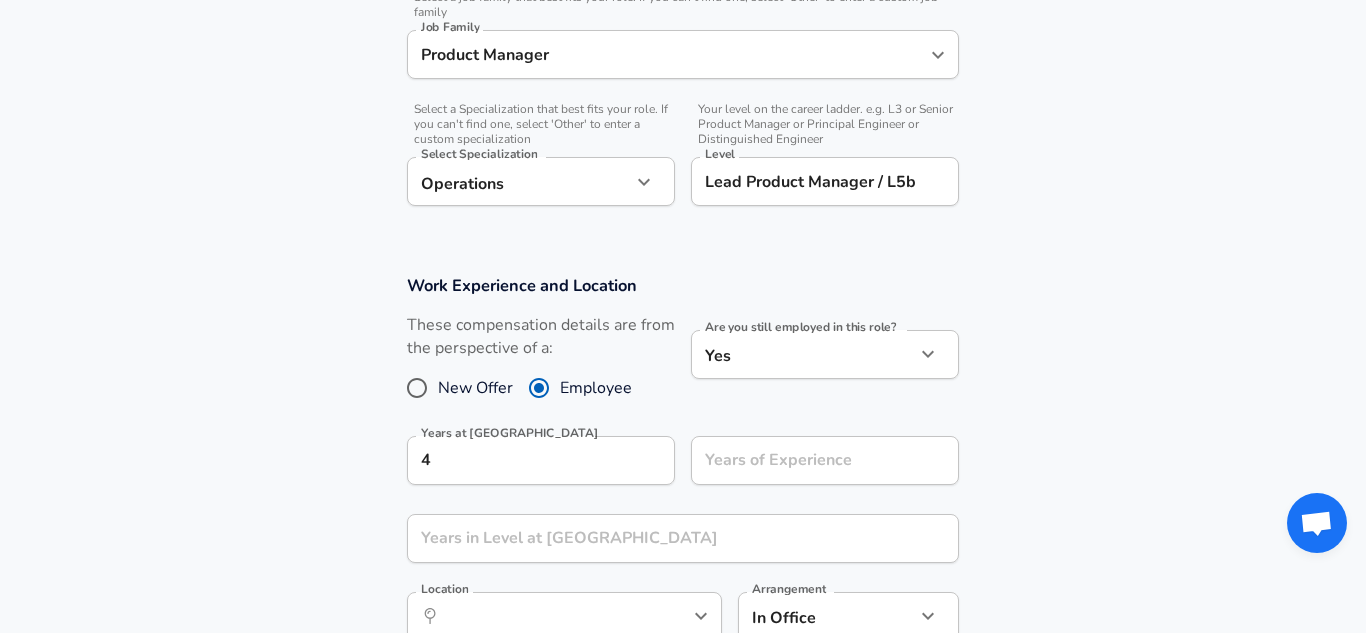 click on "Work Experience and Location These compensation details are from the perspective of a: New Offer Employee Are you still employed in this role? Yes yes Are you still employed in this role? Years at Uber 4 Years at Uber Years of Experience Years of Experience Years in Level at [GEOGRAPHIC_DATA] Years in Level at [GEOGRAPHIC_DATA] Location ​ Location Arrangement In Office office Arrangement" at bounding box center (683, 468) 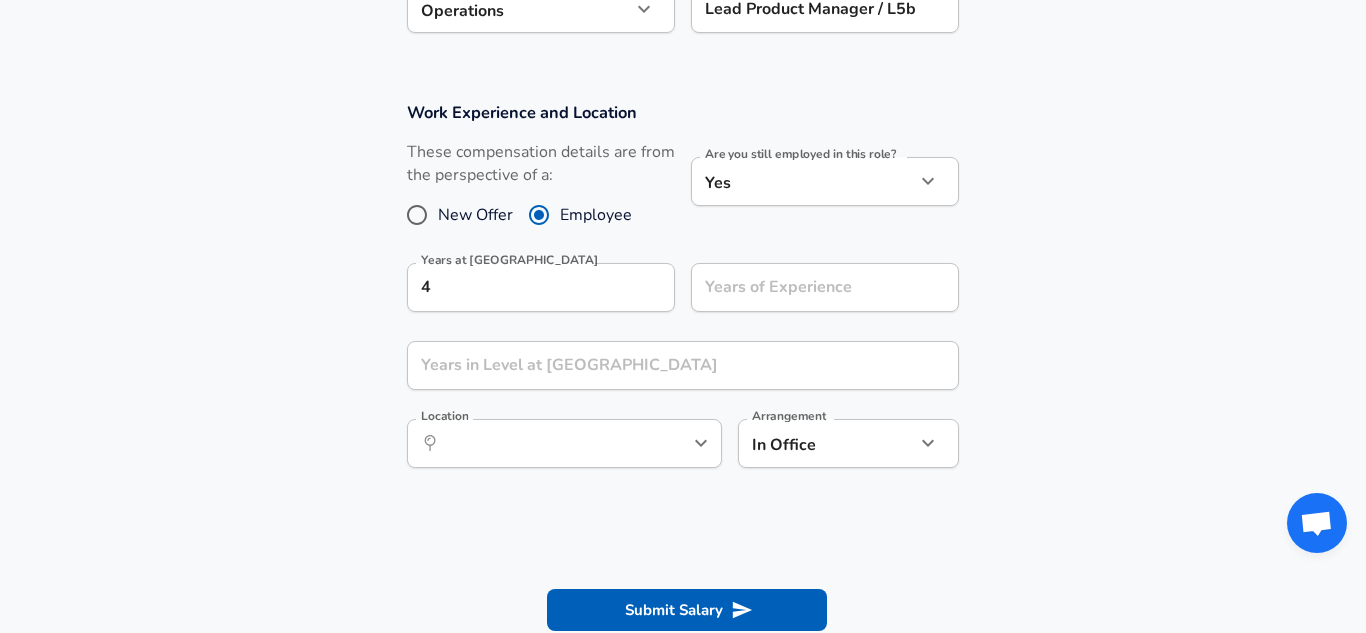 scroll, scrollTop: 813, scrollLeft: 0, axis: vertical 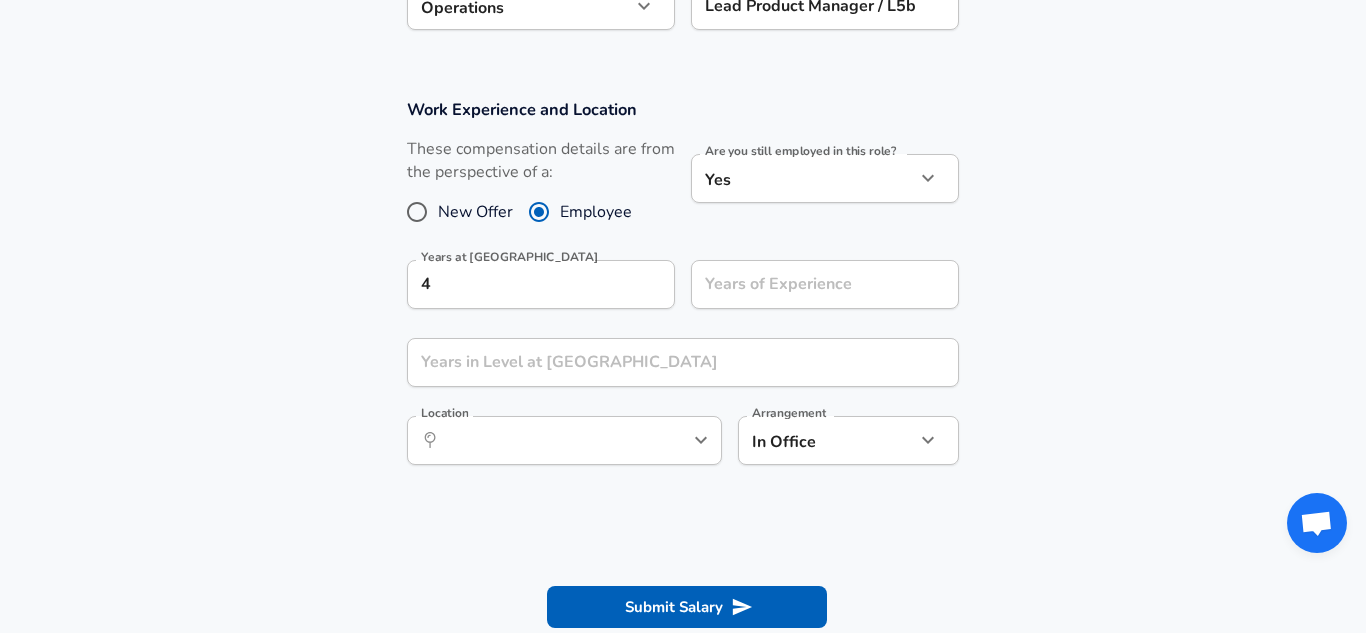 click on "Work Experience and Location These compensation details are from the perspective of a: New Offer Employee Are you still employed in this role? Yes yes Are you still employed in this role? Years at Uber 4 Years at Uber Years of Experience Years of Experience Years in Level at [GEOGRAPHIC_DATA] Years in Level at [GEOGRAPHIC_DATA] Location ​ Location Arrangement In Office office Arrangement" at bounding box center (683, 292) 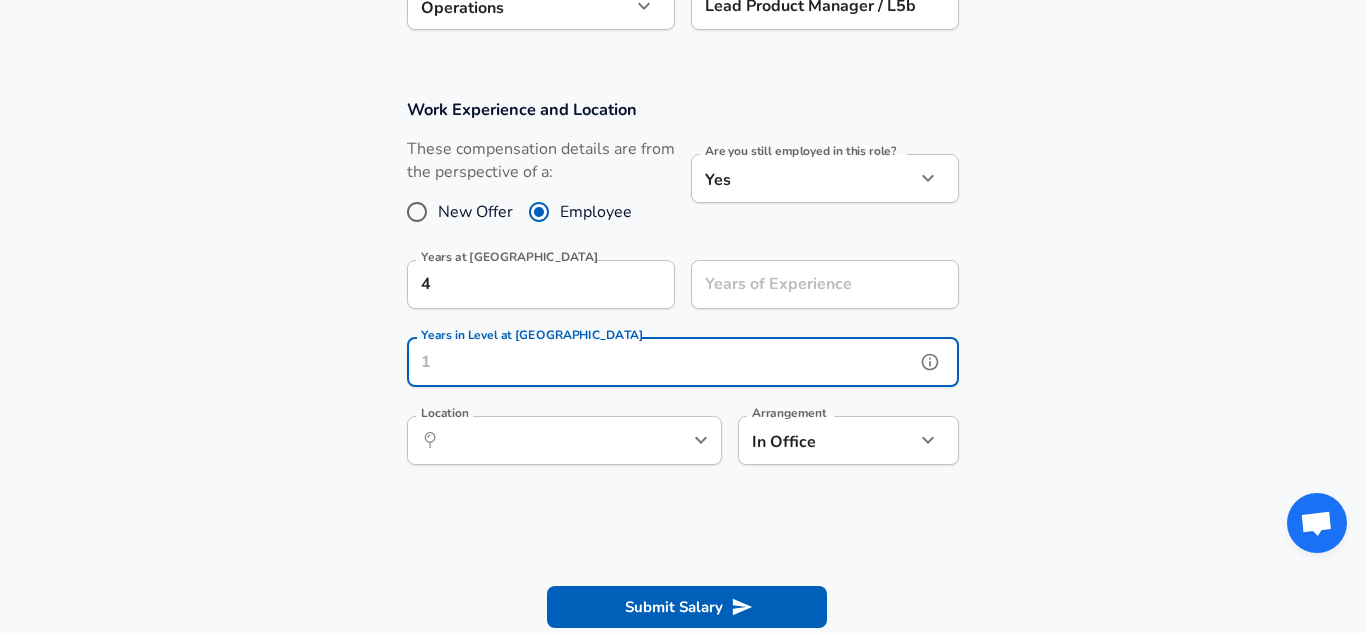 click on "Years in Level at [GEOGRAPHIC_DATA]" at bounding box center [661, 362] 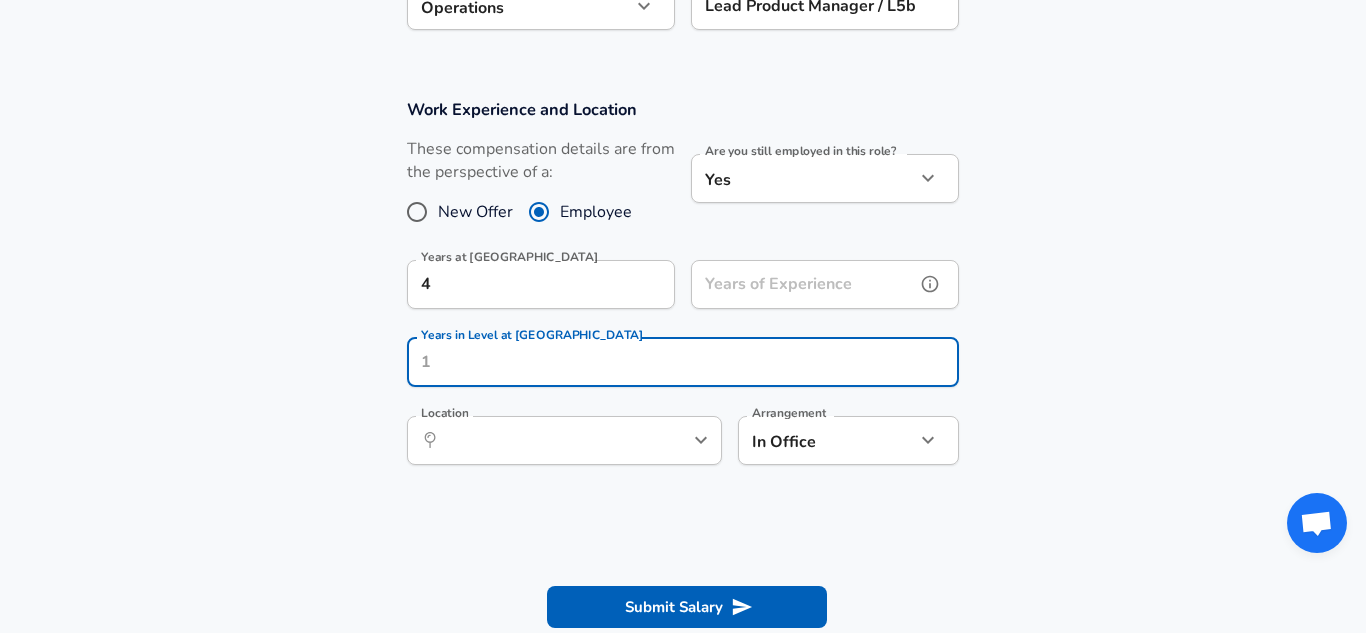 click on "Years of Experience Years of Experience" at bounding box center (825, 287) 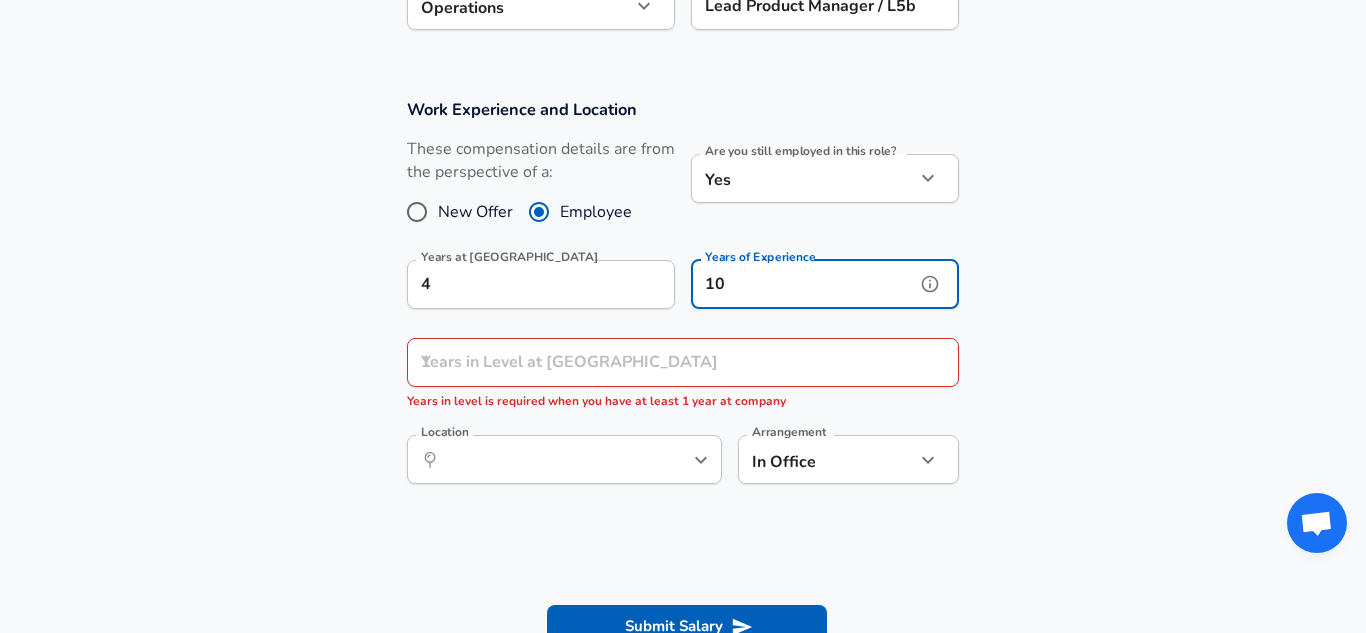type on "10" 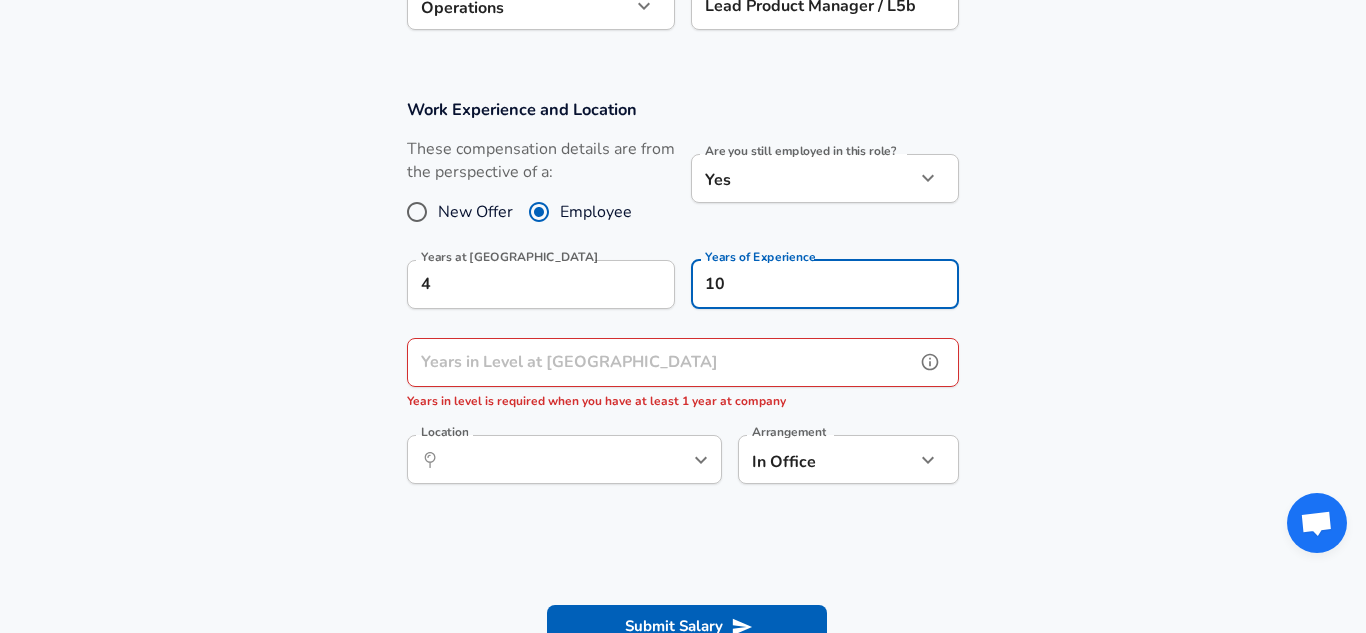 click on "Years in Level at [GEOGRAPHIC_DATA]" at bounding box center (661, 362) 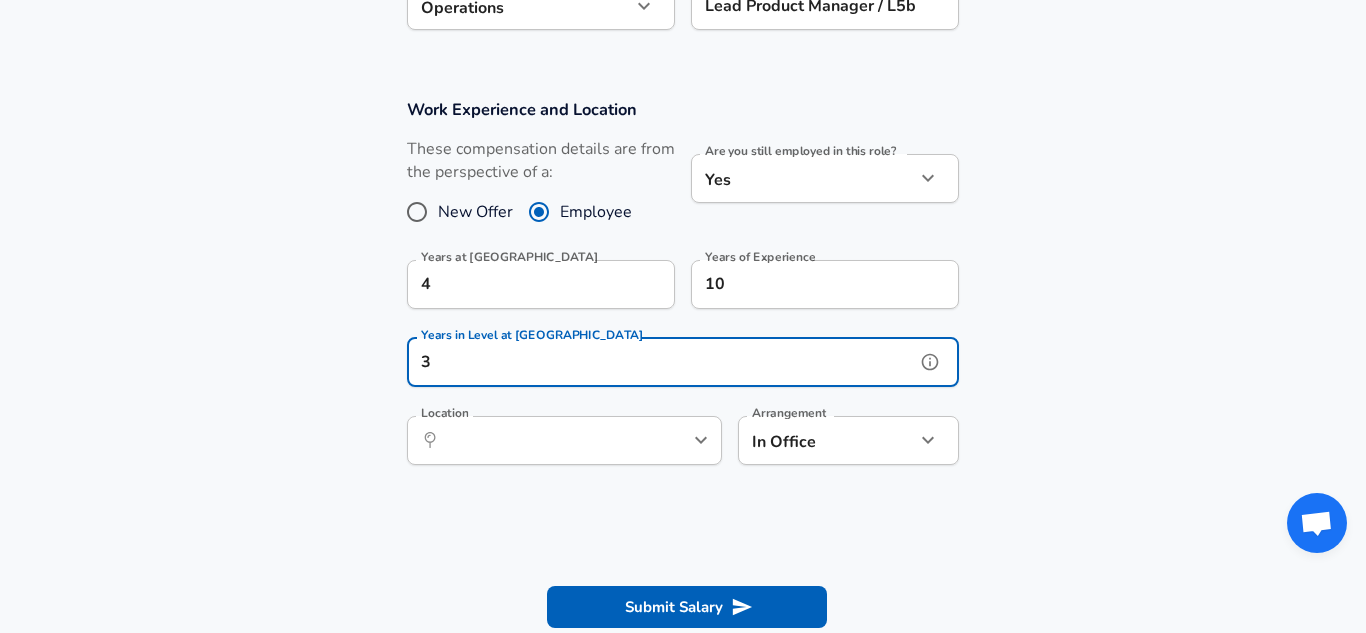 type on "3" 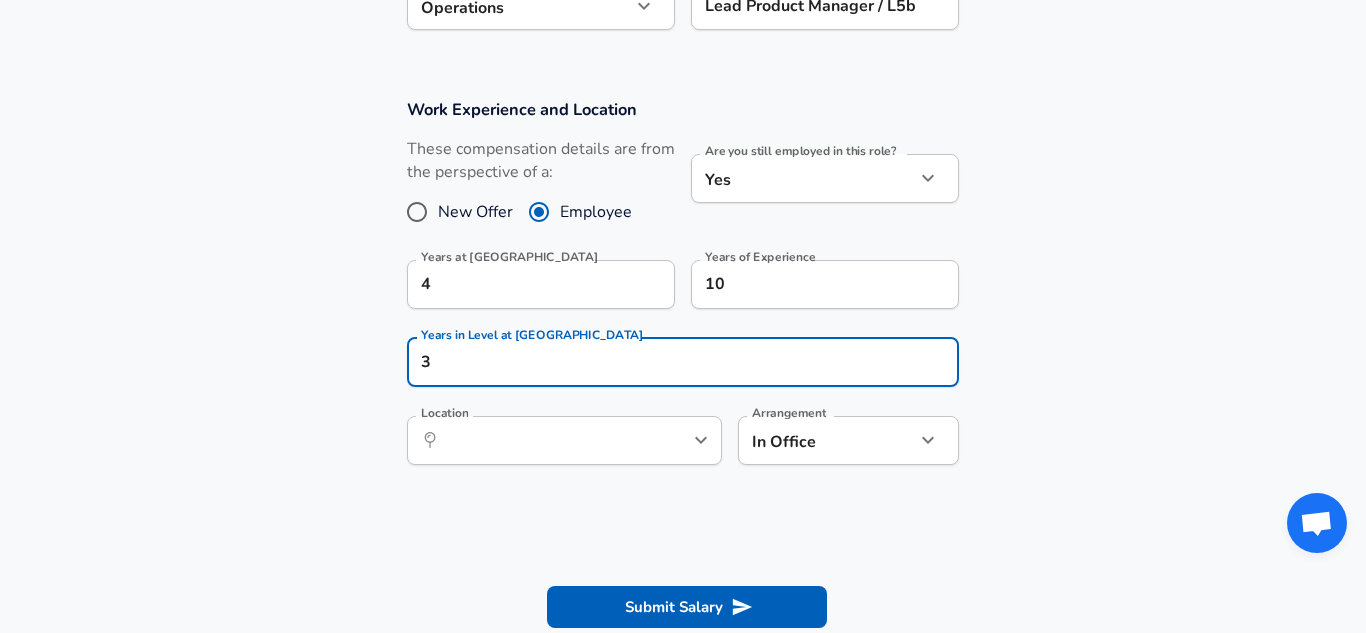 click on "Work Experience and Location These compensation details are from the perspective of a: New Offer Employee Are you still employed in this role? Yes yes Are you still employed in this role? Years at Uber 4 Years at Uber Years of Experience 10 Years of Experience Years in Level at Uber 3 Years in Level at Uber Location ​ Location Arrangement In Office office Arrangement" at bounding box center [683, 292] 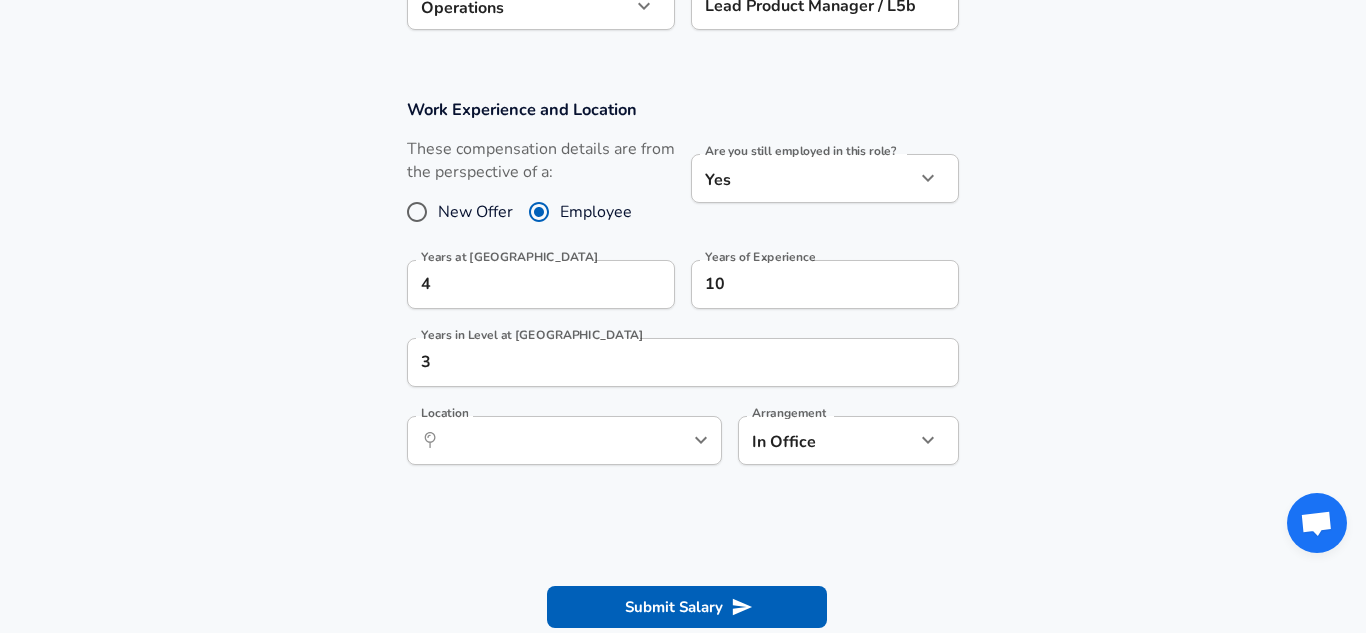 scroll, scrollTop: 844, scrollLeft: 0, axis: vertical 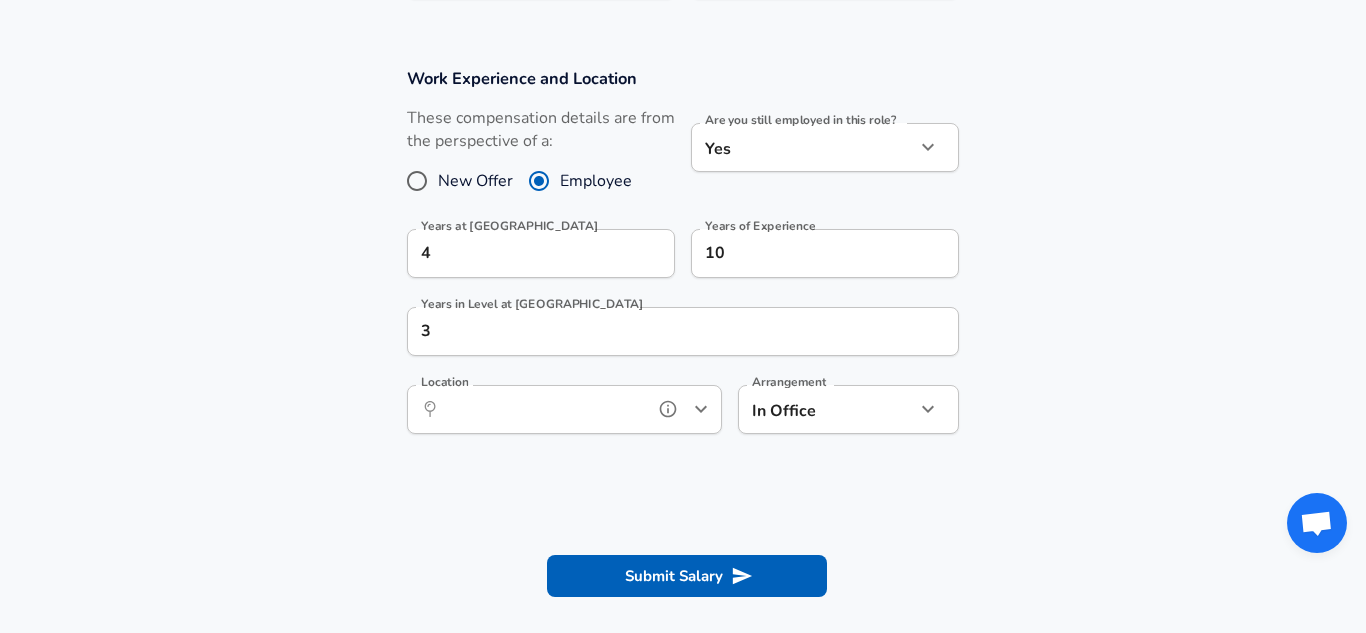 click on "Location" at bounding box center [542, 409] 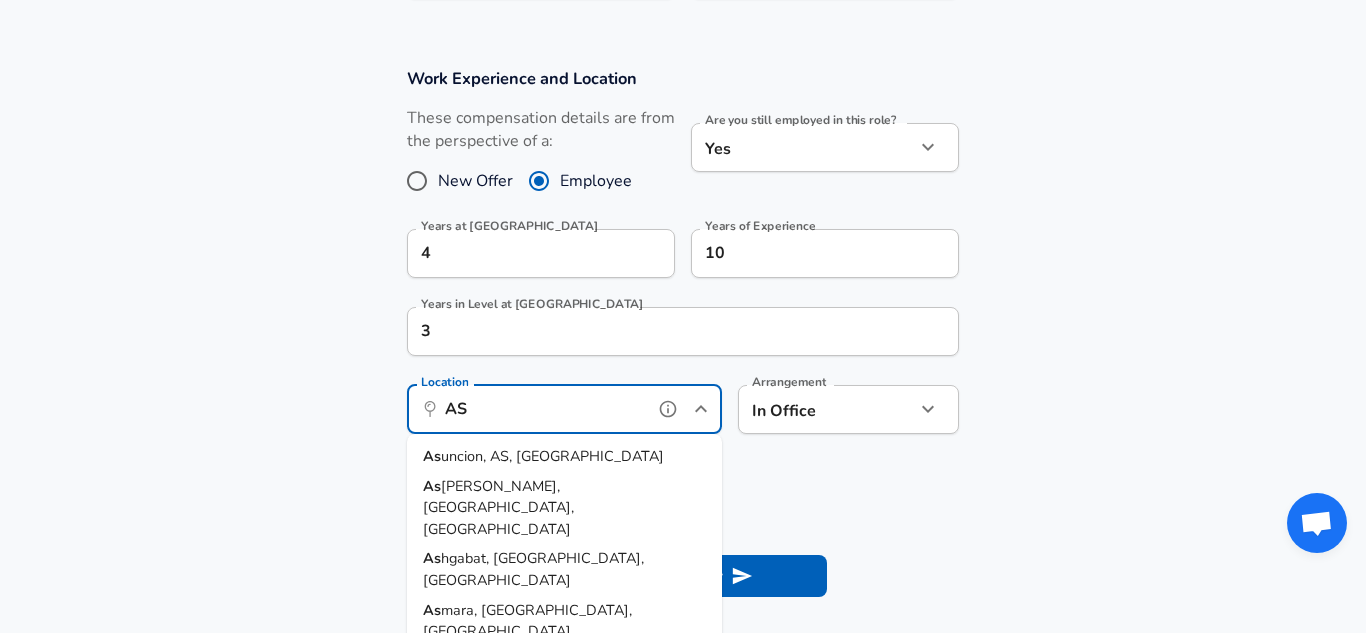 type on "A" 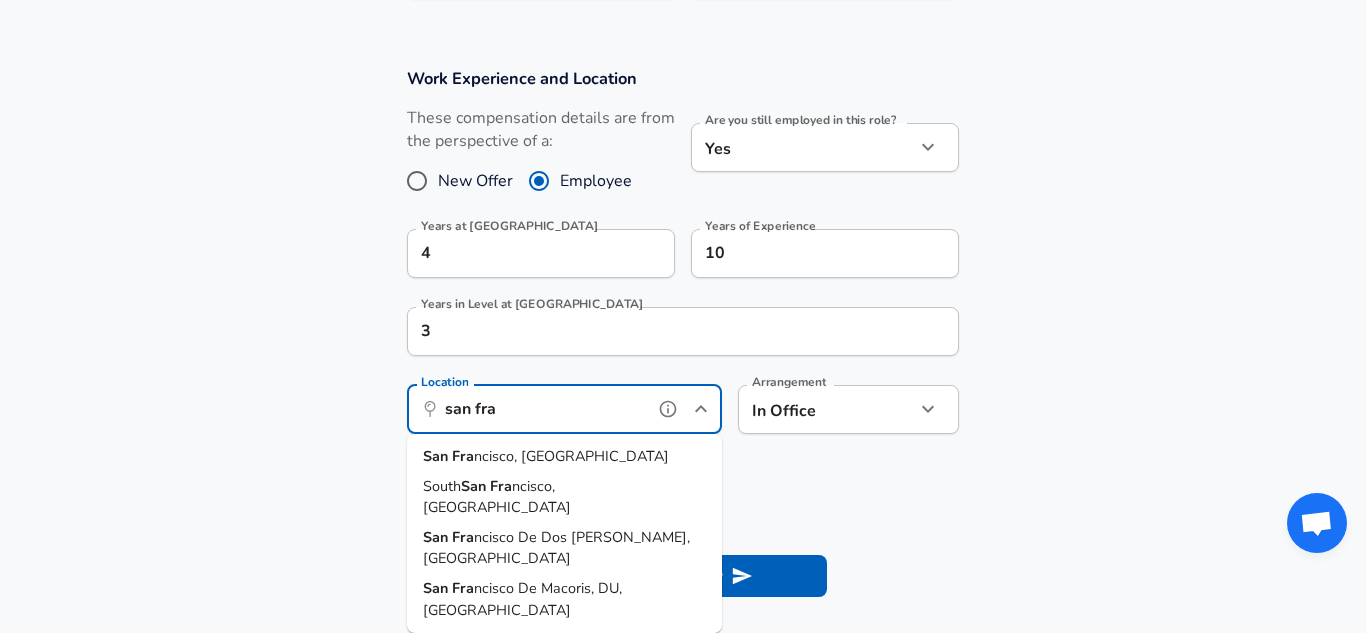 click on "San     Fra ncisco, [GEOGRAPHIC_DATA]" at bounding box center [564, 457] 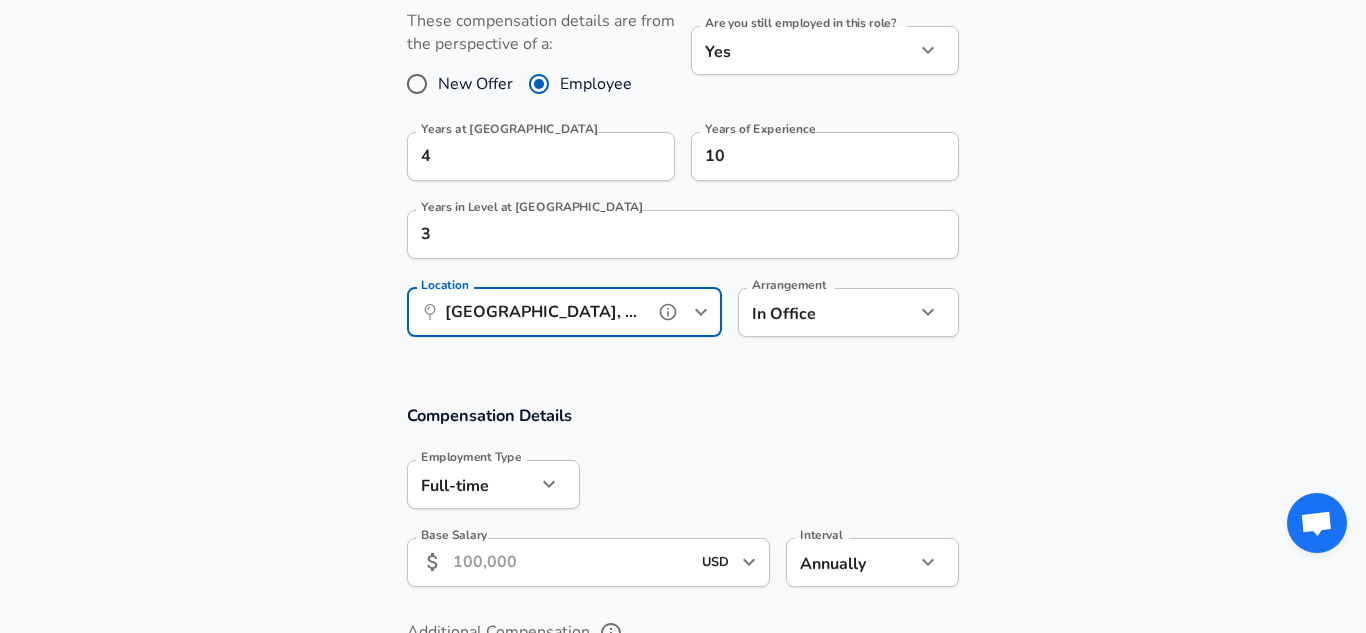 scroll, scrollTop: 946, scrollLeft: 0, axis: vertical 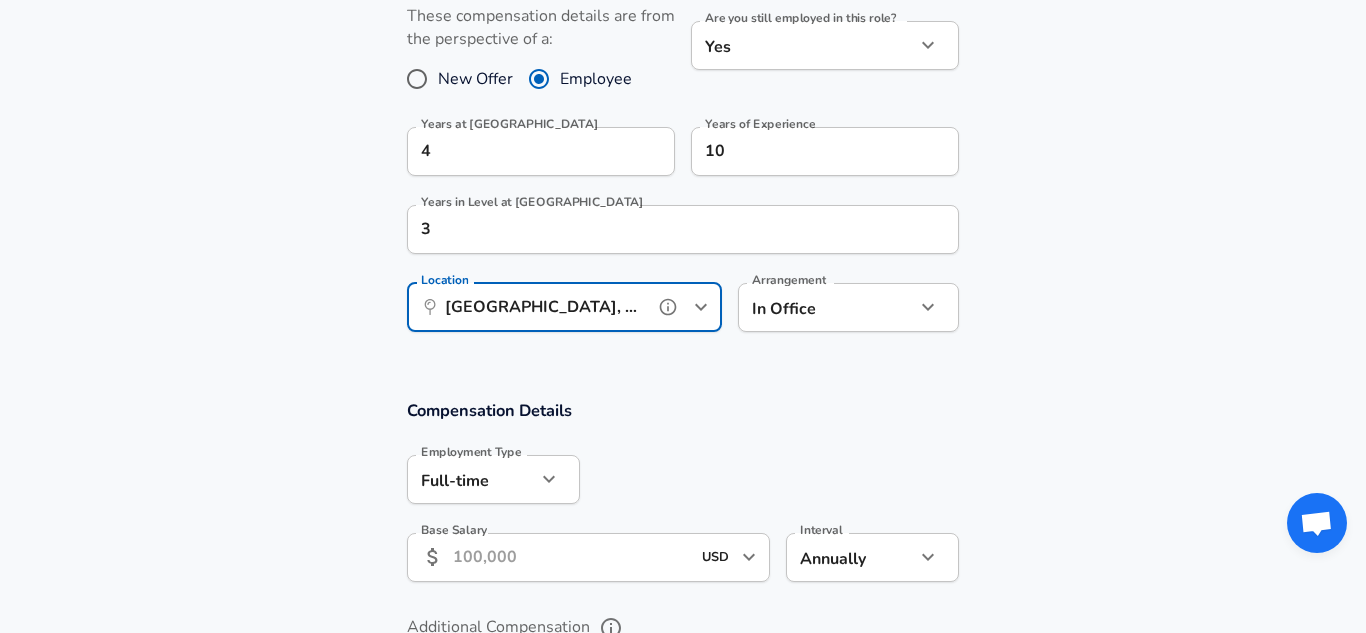 type on "[GEOGRAPHIC_DATA], [GEOGRAPHIC_DATA]" 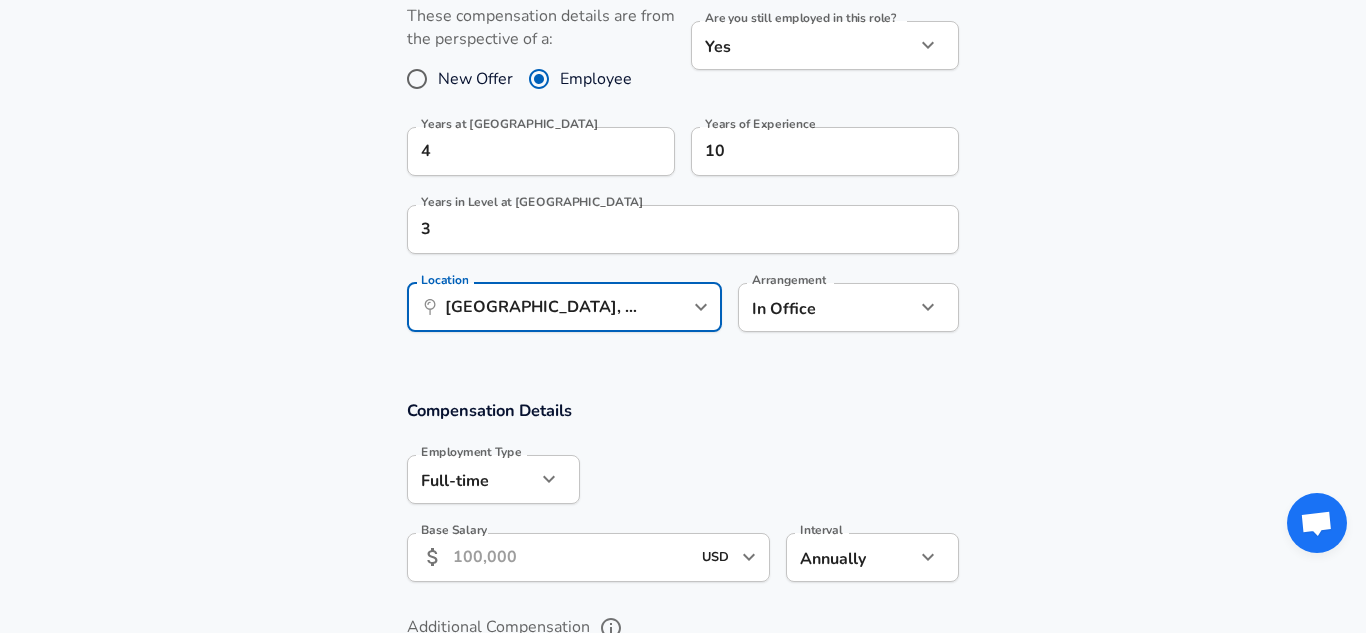 click on "Restart Add Your Salary Upload your offer letter   to verify your submission Enhance Privacy and Anonymity No Automatically hides specific fields until there are enough submissions to safely display the full details.   More Details Based on your submission and the data points that we have already collected, we will automatically hide and anonymize specific fields if there aren't enough data points to remain sufficiently anonymous. Company & Title Information   Enter the company you received your offer from Company Uber Company   Select the title that closest resembles your official title. This should be similar to the title that was present on your offer letter. Title Product Manager Title   Select a job family that best fits your role. If you can't find one, select 'Other' to enter a custom job family Job Family Product Manager Job Family   Select a Specialization that best fits your role. If you can't find one, select 'Other' to enter a custom specialization Select Specialization Operations Operations   Yes" at bounding box center [683, -630] 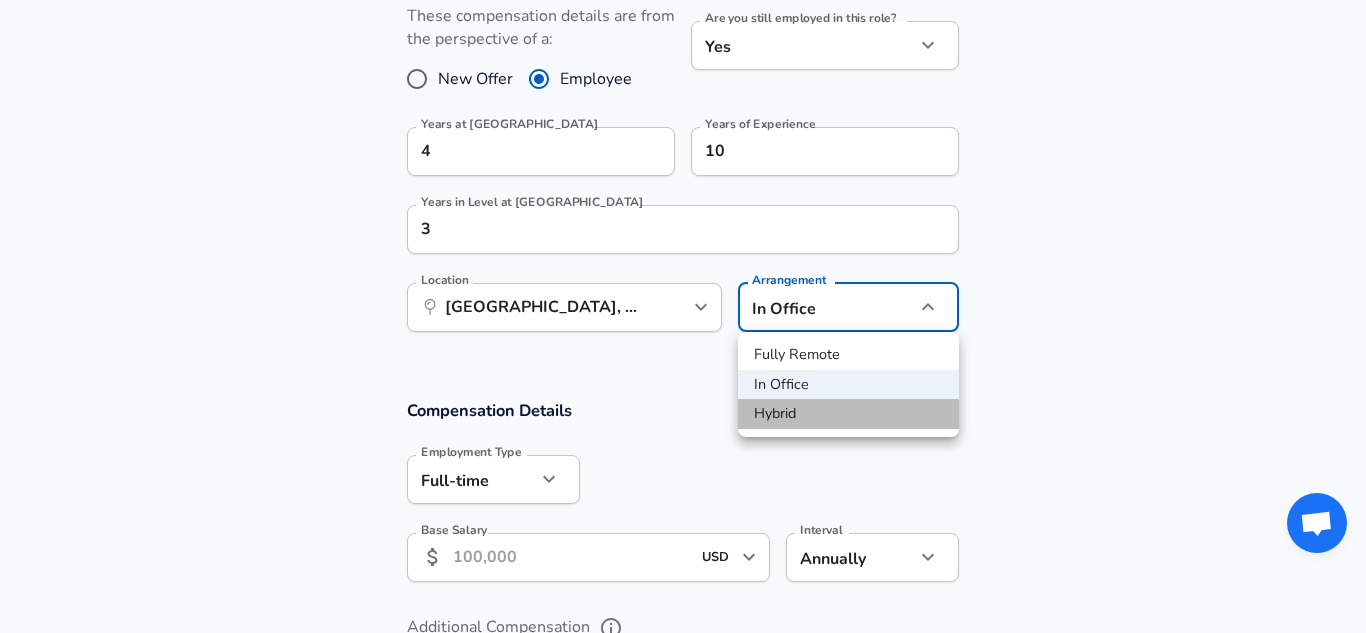 click on "Hybrid" at bounding box center [848, 414] 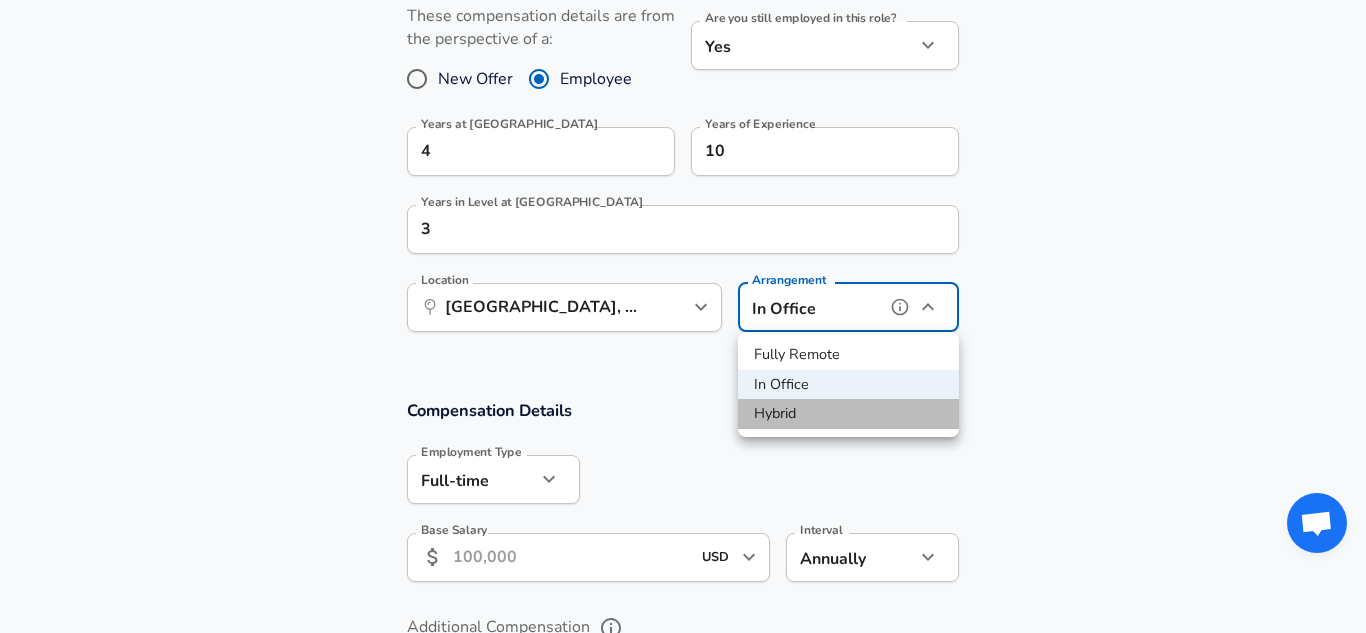 type on "hybrid" 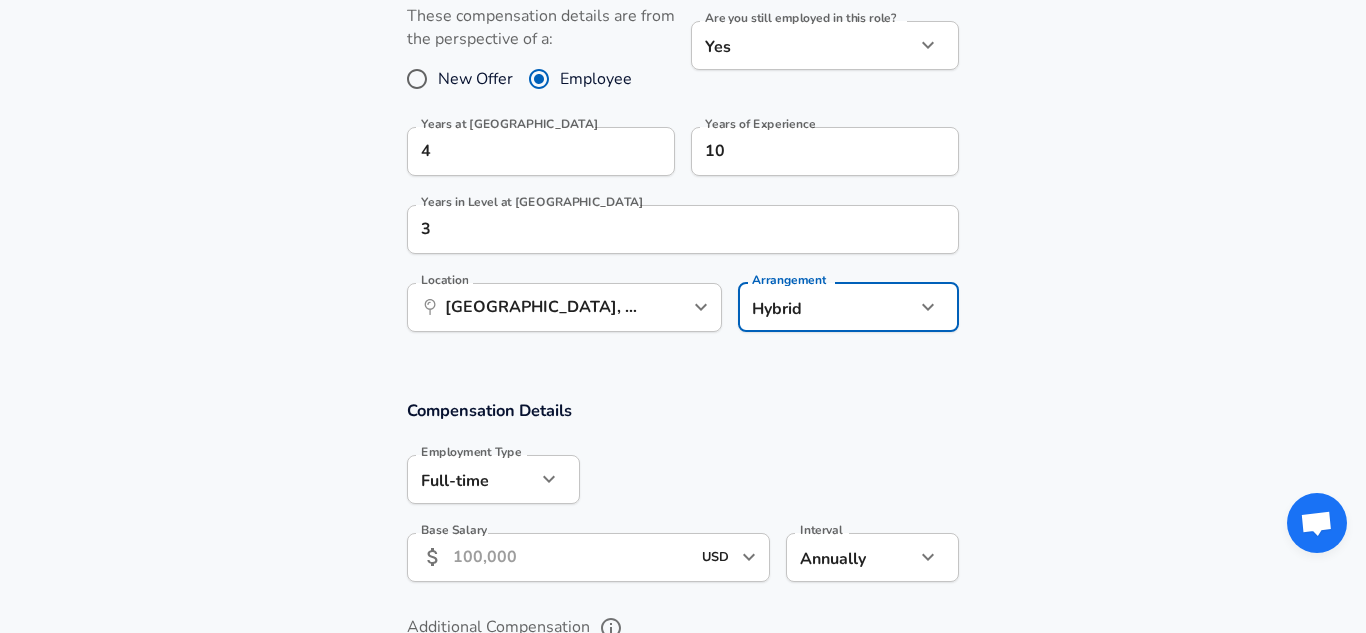 click on "Compensation Details Employment Type [DEMOGRAPHIC_DATA] full_time Employment Type Base Salary ​ USD ​ Base Salary Interval Annually yearly Interval Additional Compensation   Stock Bonus" at bounding box center [683, 555] 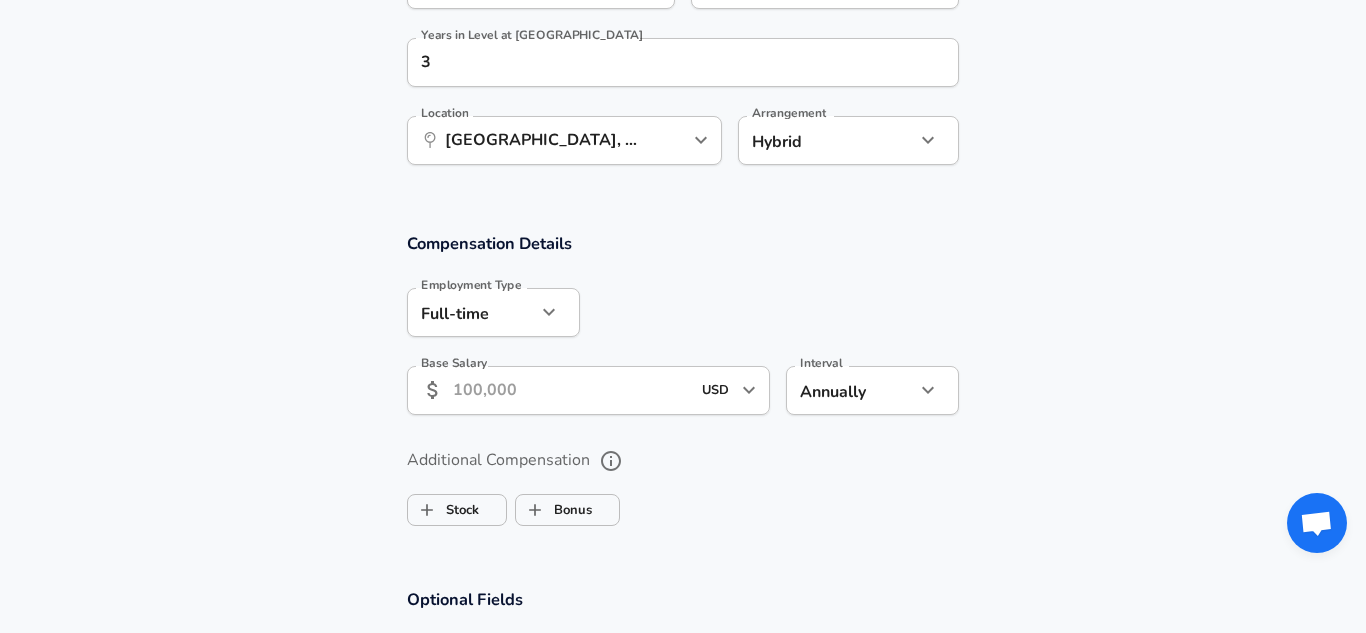 scroll, scrollTop: 1134, scrollLeft: 0, axis: vertical 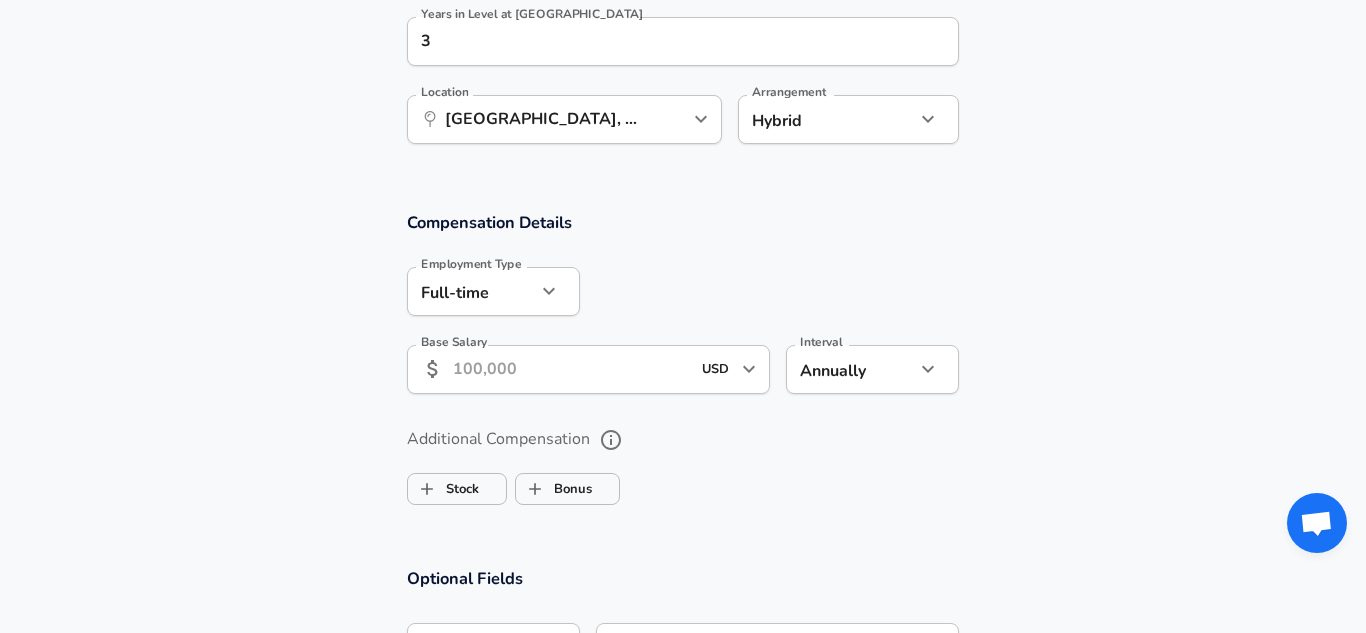 click on "Base Salary" at bounding box center [571, 369] 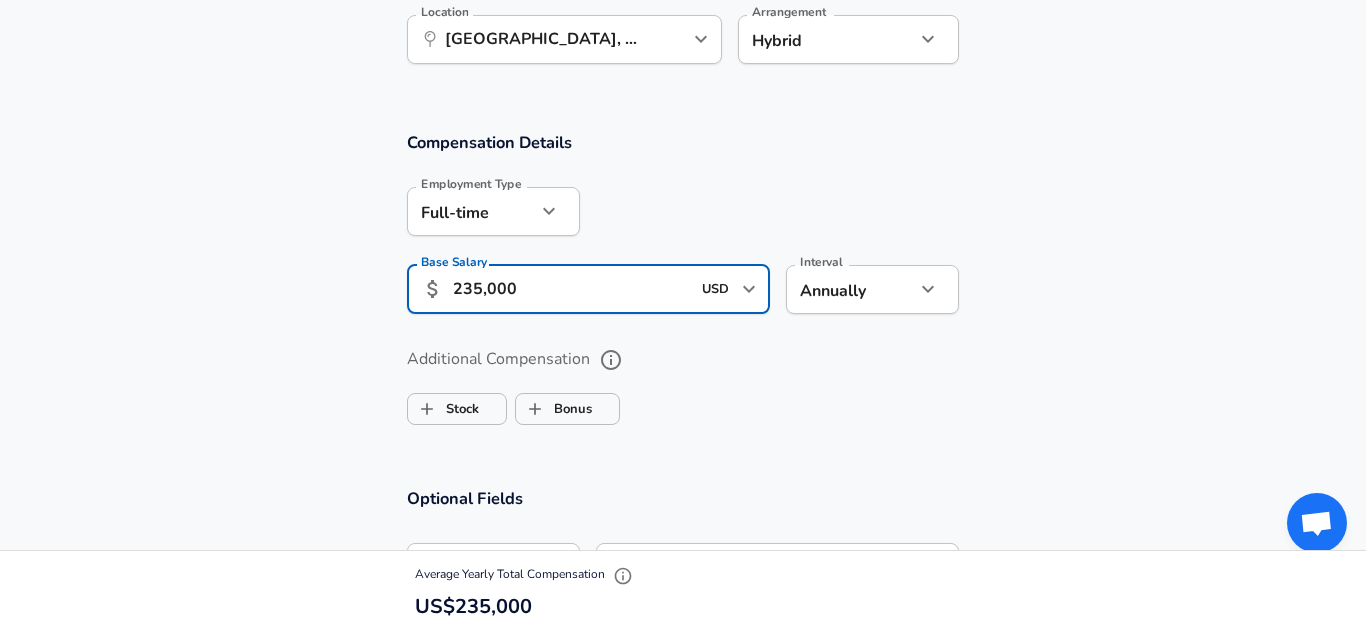 scroll, scrollTop: 1220, scrollLeft: 0, axis: vertical 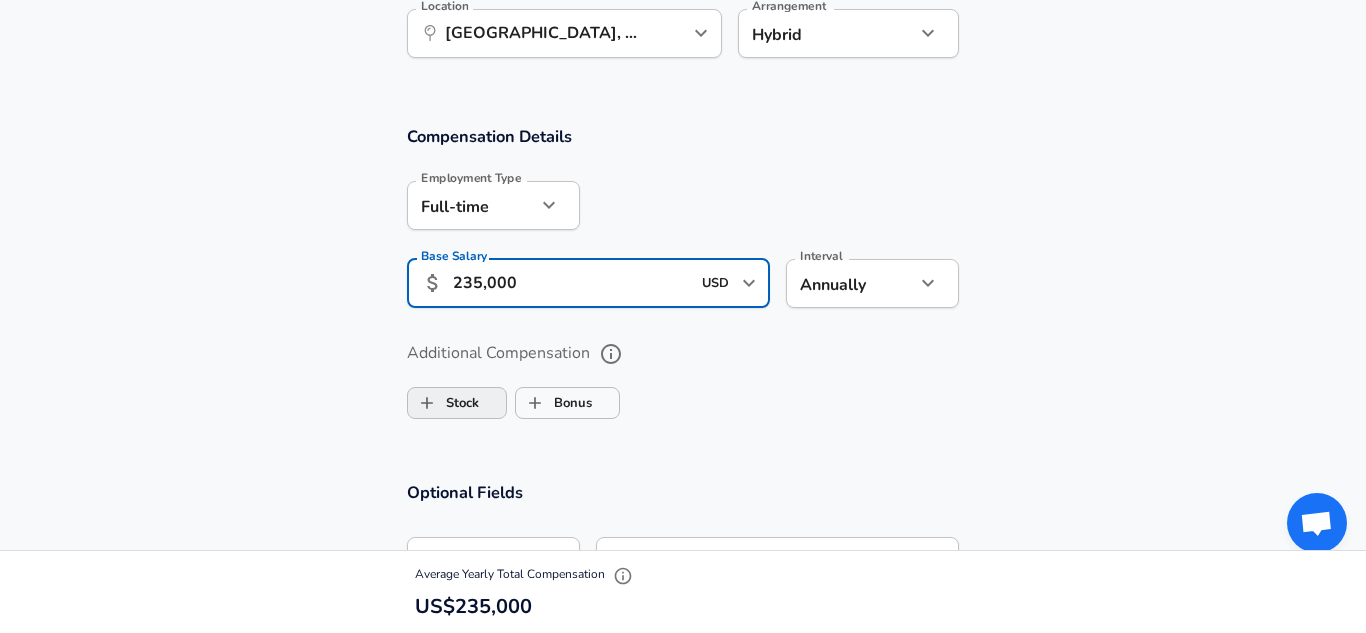 type on "235,000" 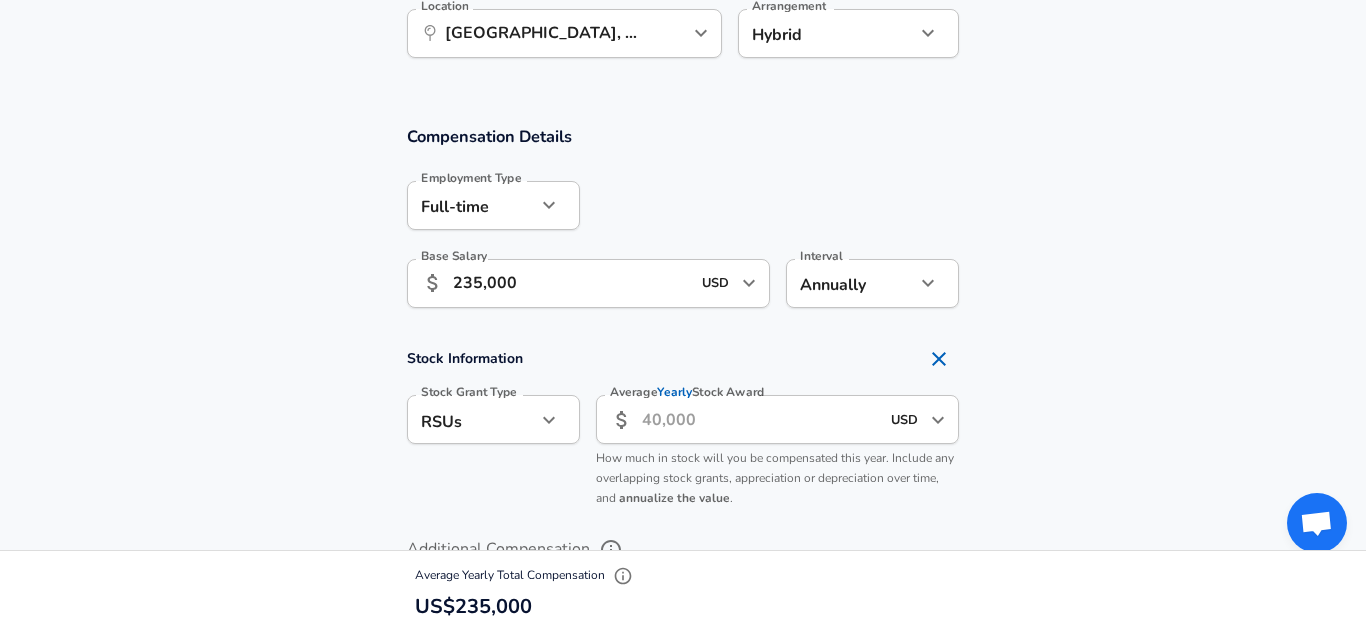 click on "Average  Yearly  Stock Award" at bounding box center [760, 419] 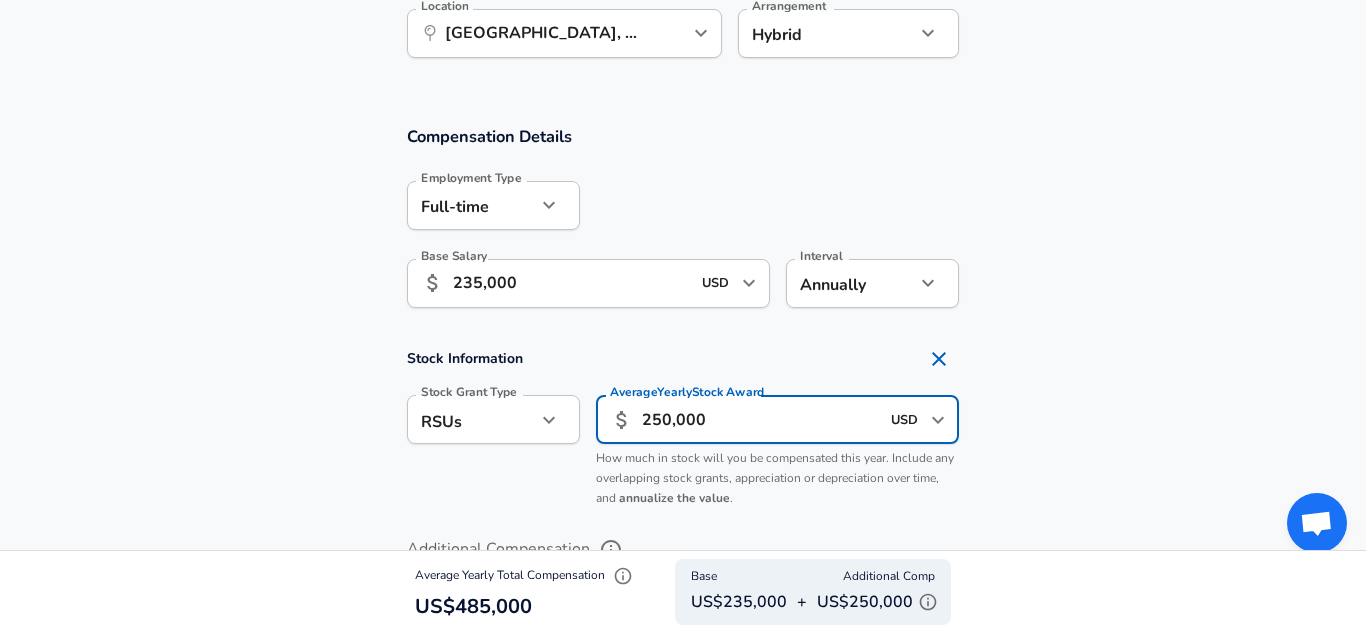 type on "250,000" 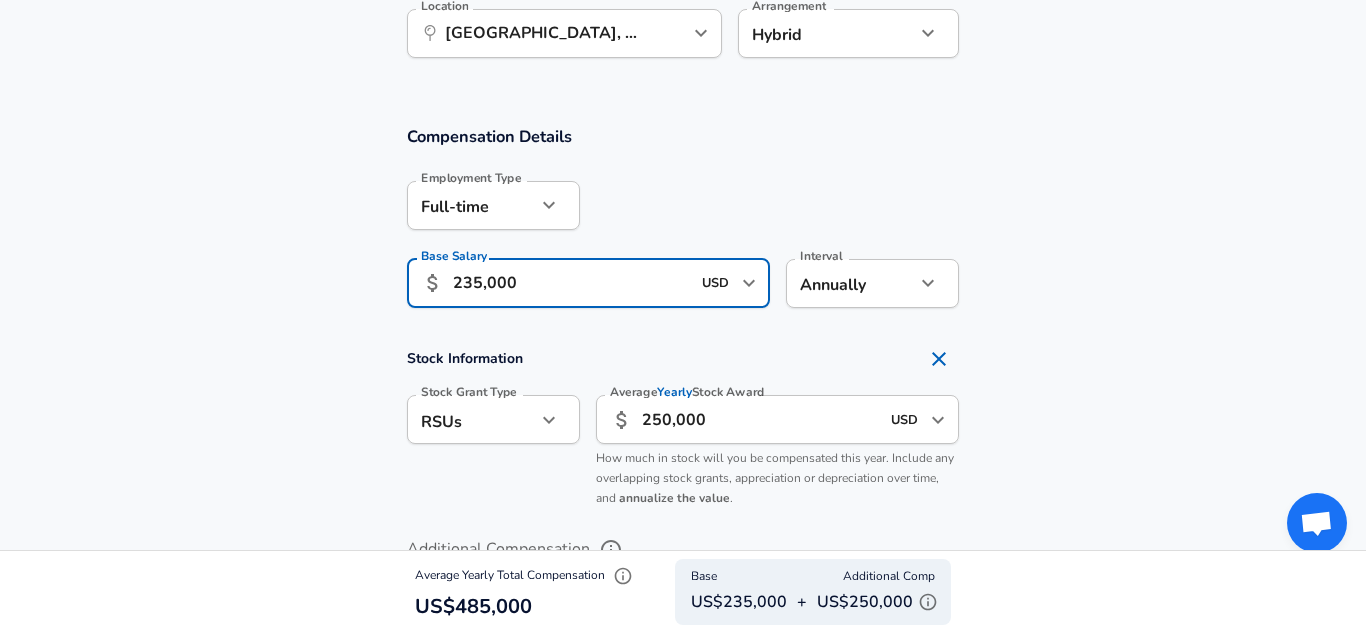 drag, startPoint x: 458, startPoint y: 281, endPoint x: 520, endPoint y: 281, distance: 62 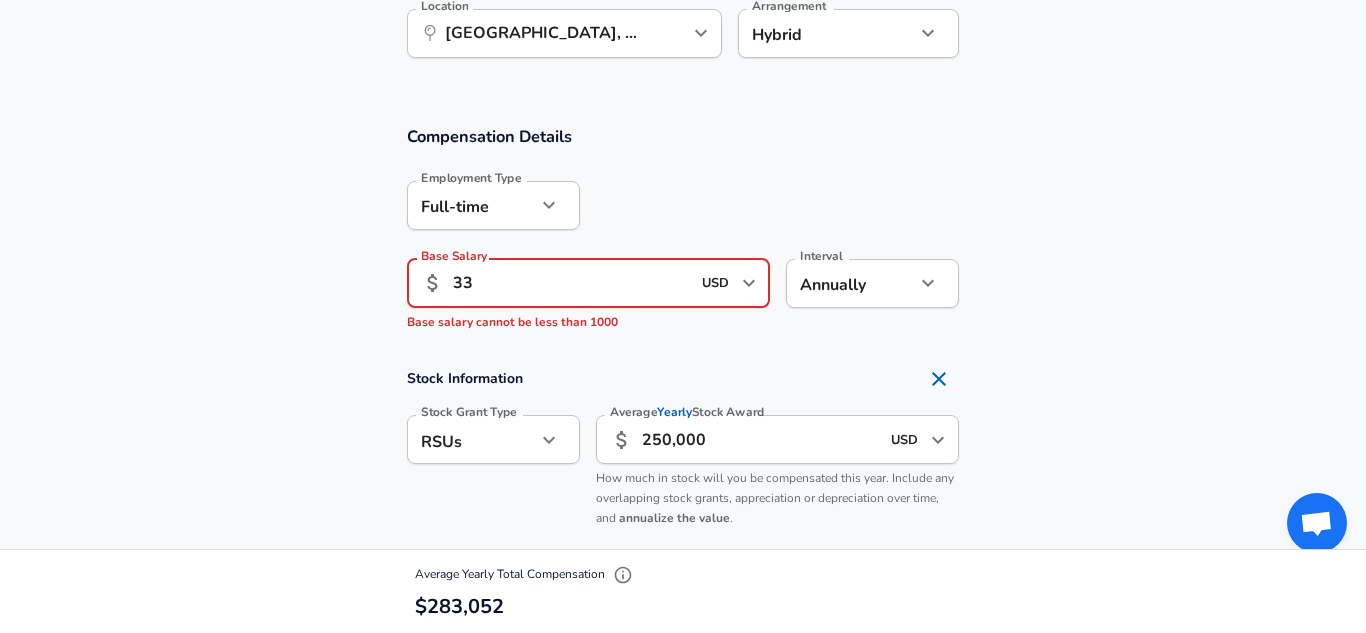 type on "3" 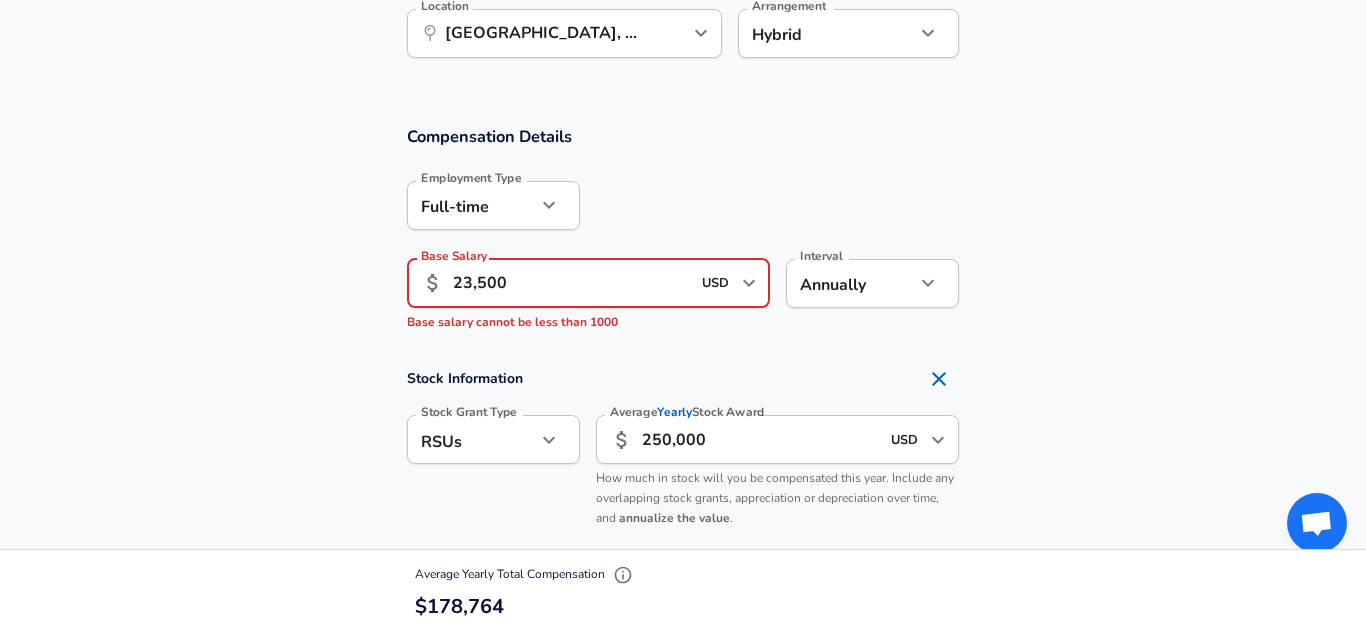 type on "235,000" 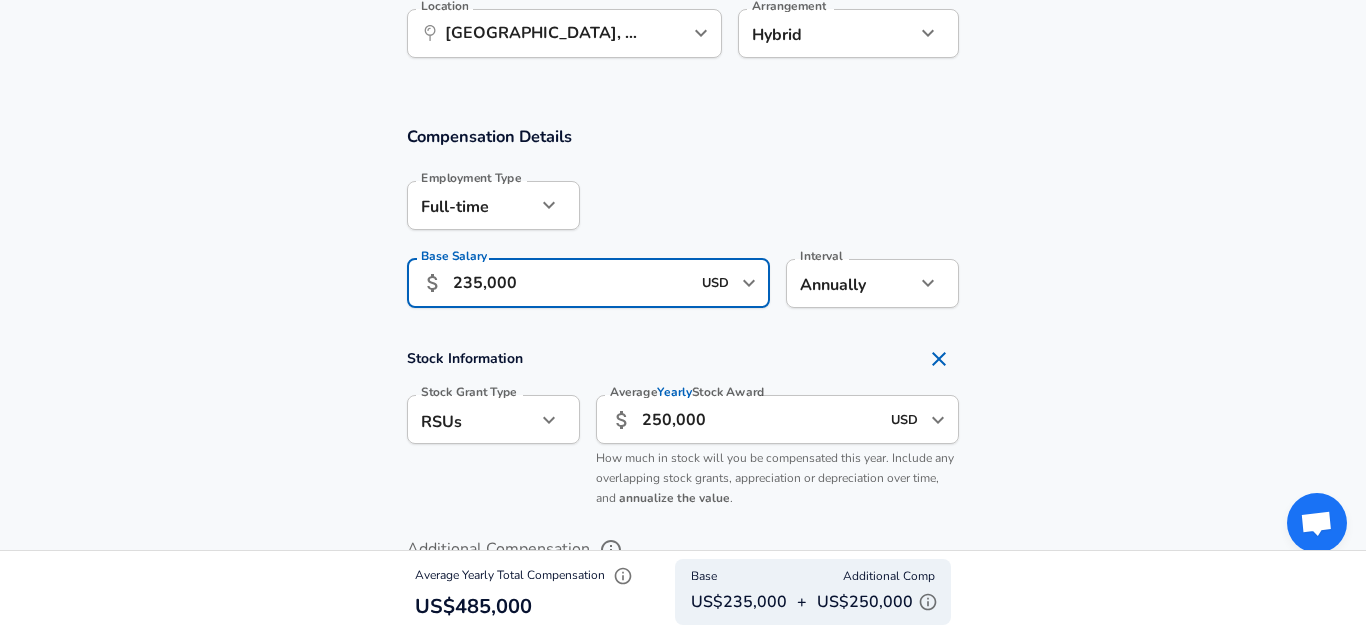 click on "250,000" at bounding box center (760, 419) 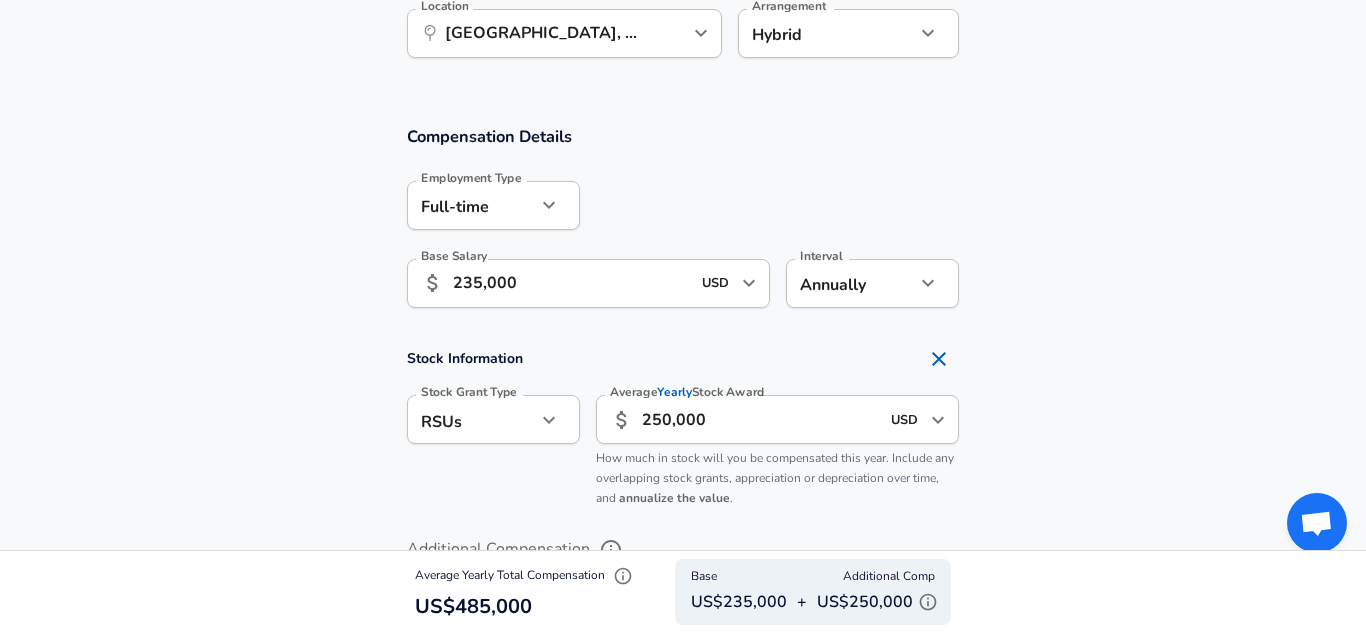click on "250,000" at bounding box center [760, 419] 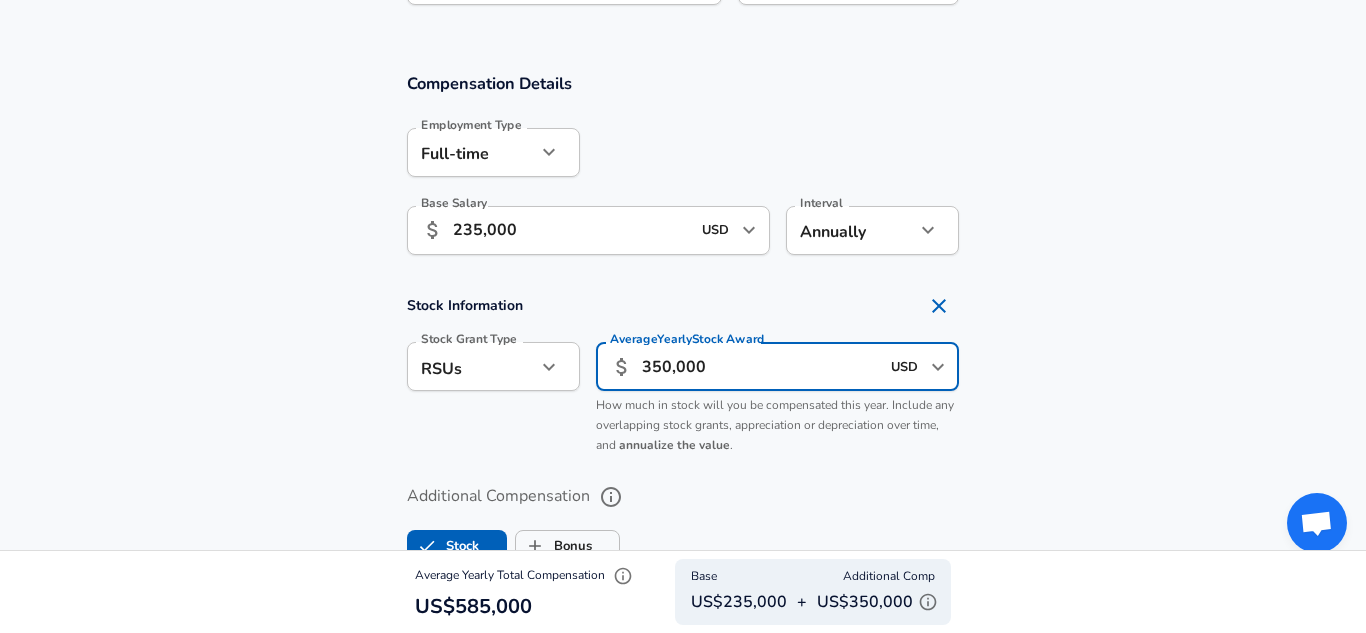 scroll, scrollTop: 1274, scrollLeft: 0, axis: vertical 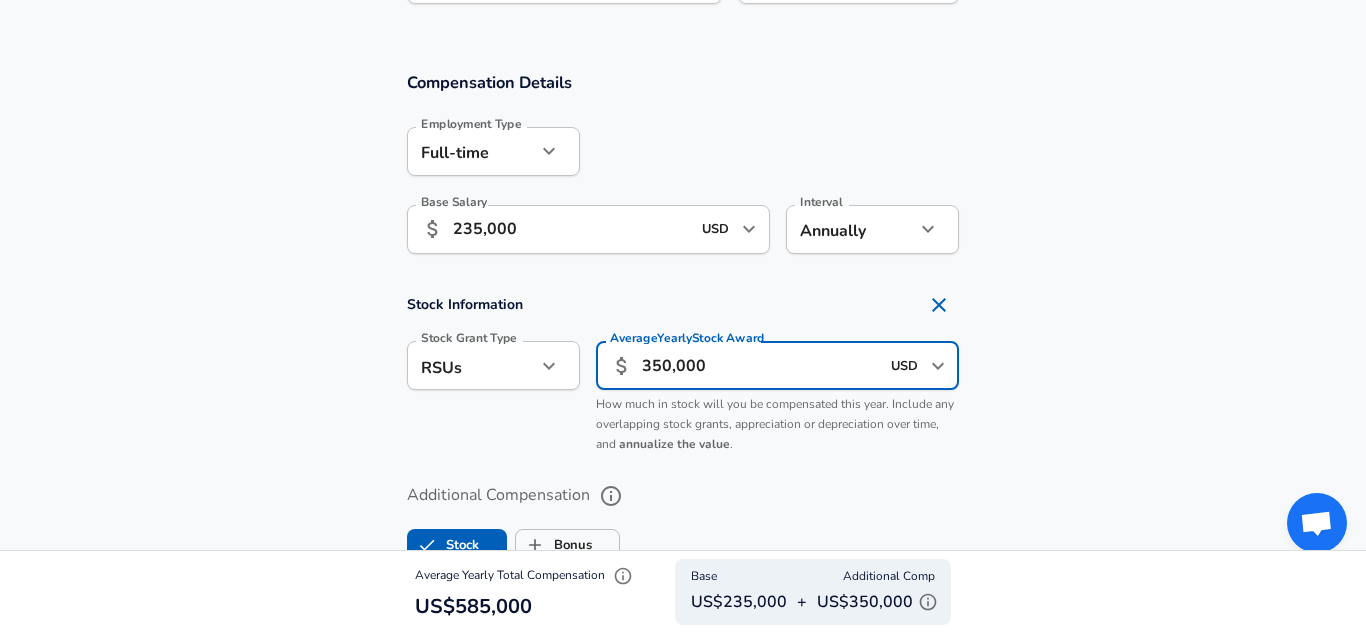 drag, startPoint x: 642, startPoint y: 366, endPoint x: 765, endPoint y: 365, distance: 123.00407 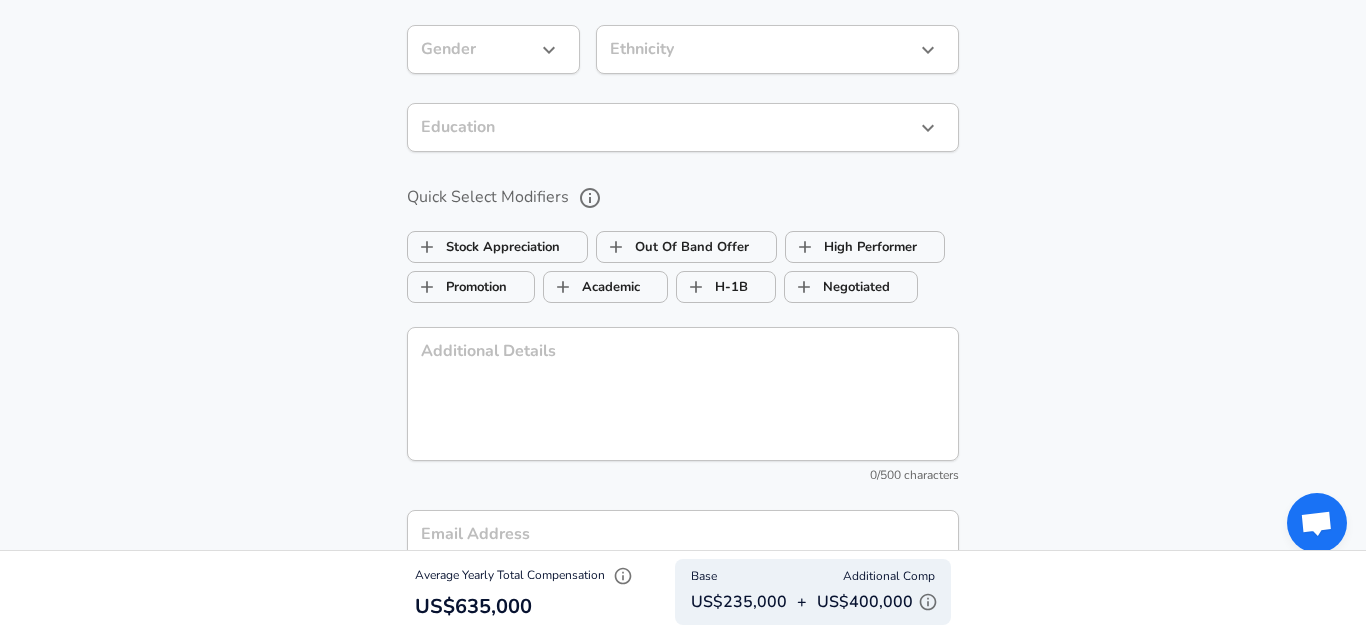 scroll, scrollTop: 2013, scrollLeft: 0, axis: vertical 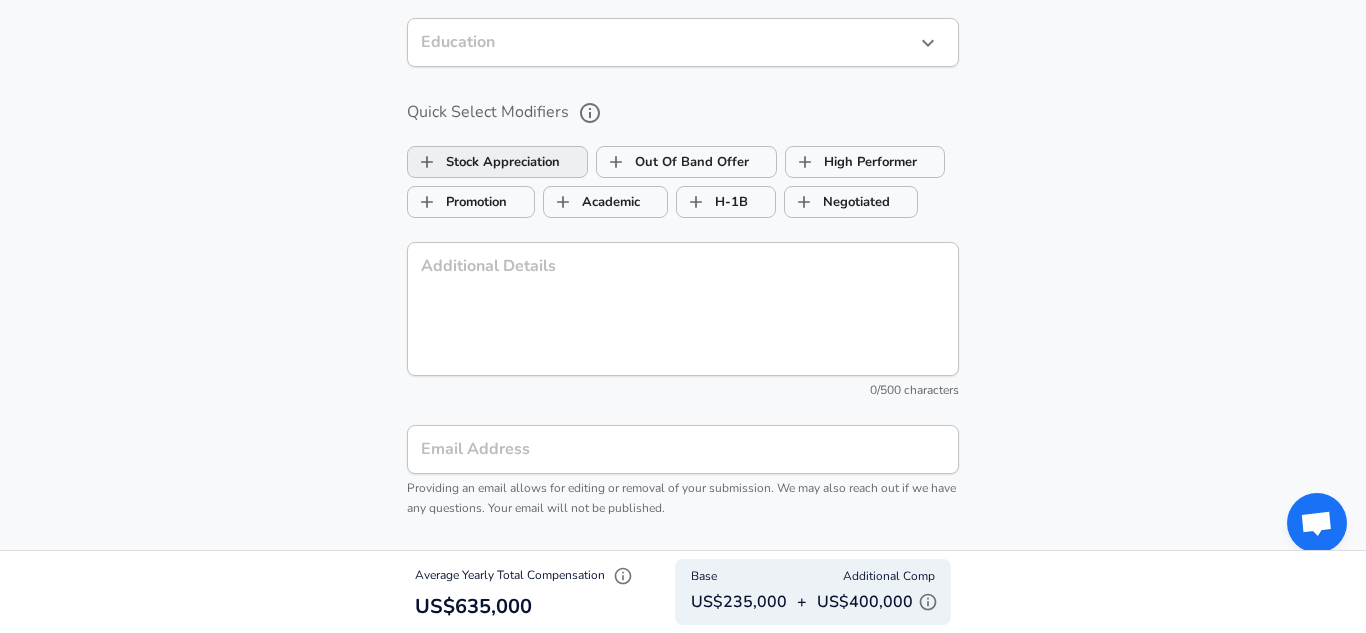 type on "400,000" 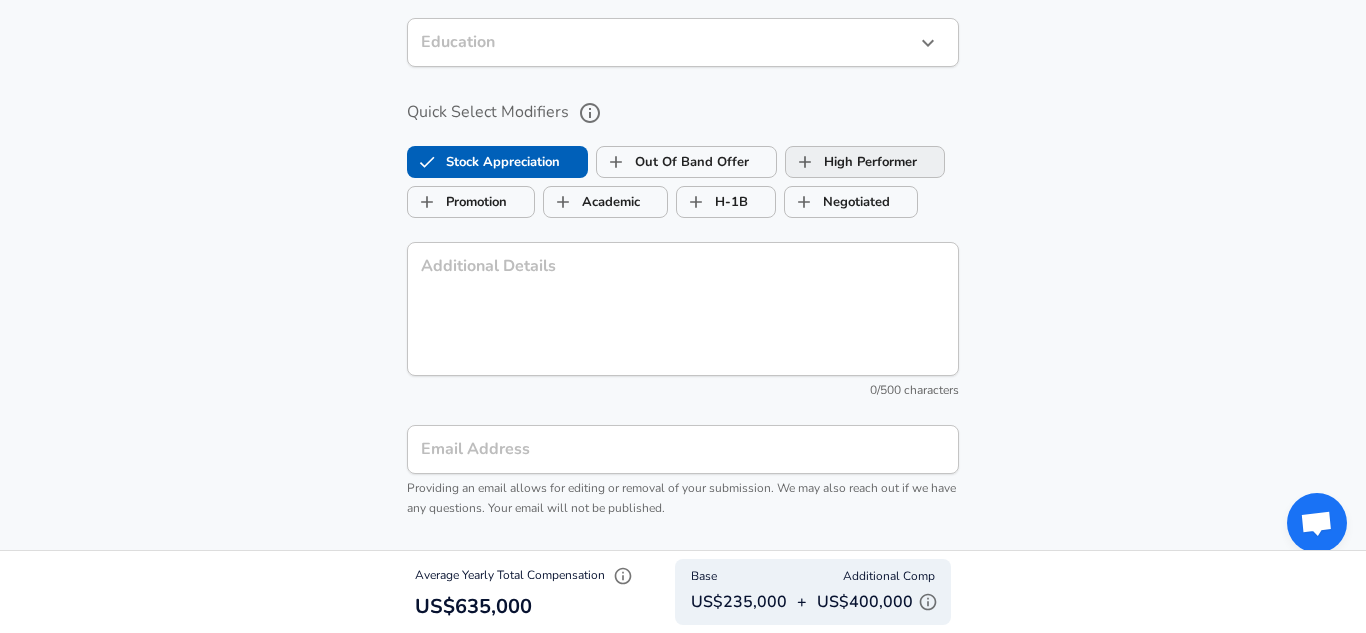 click on "High Performer" at bounding box center [851, 162] 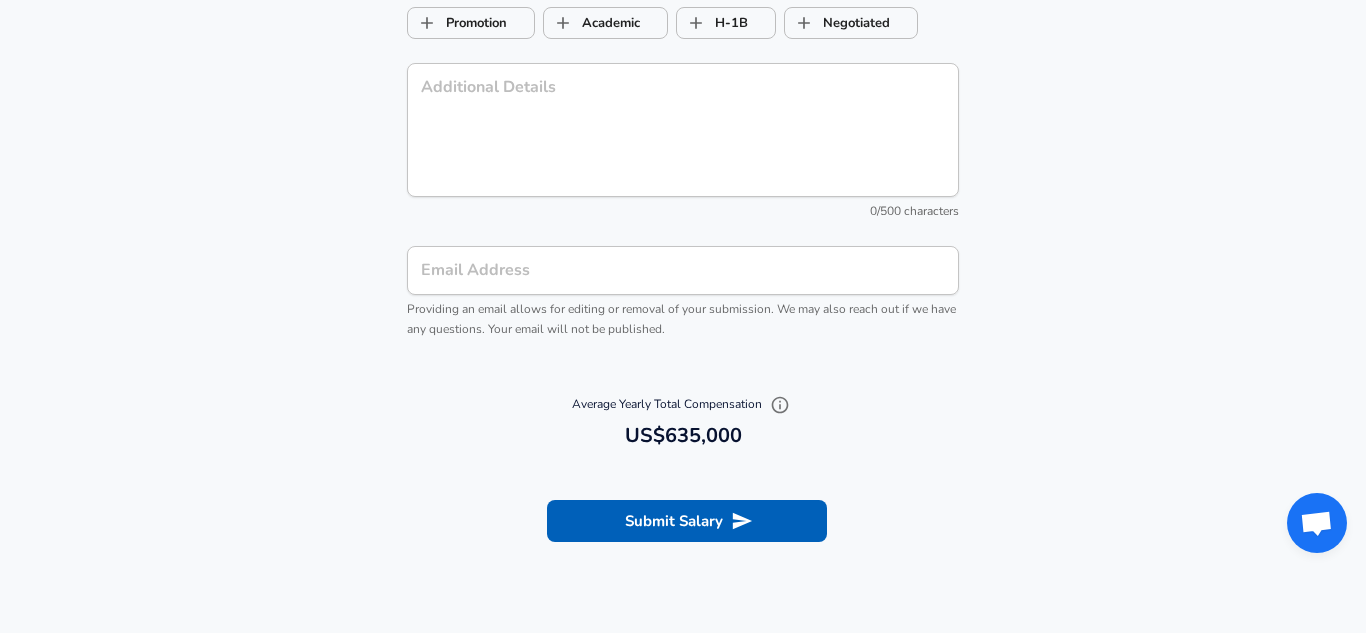 scroll, scrollTop: 2227, scrollLeft: 0, axis: vertical 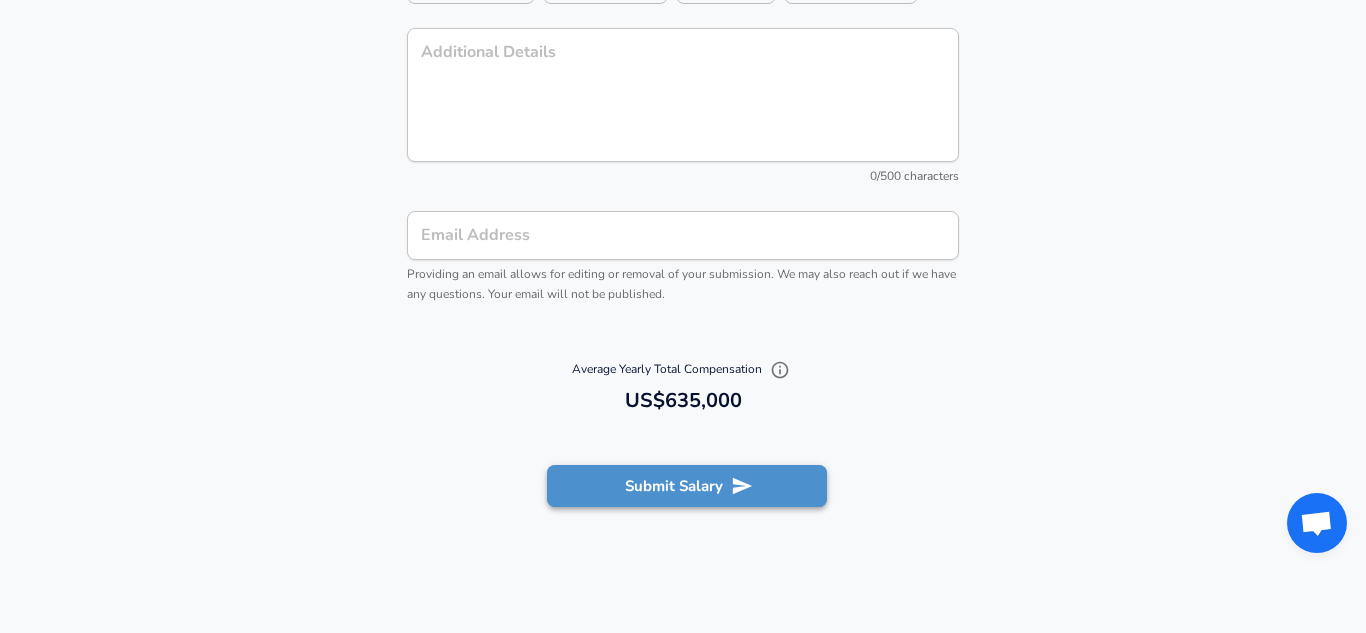click on "Submit Salary" at bounding box center (687, 486) 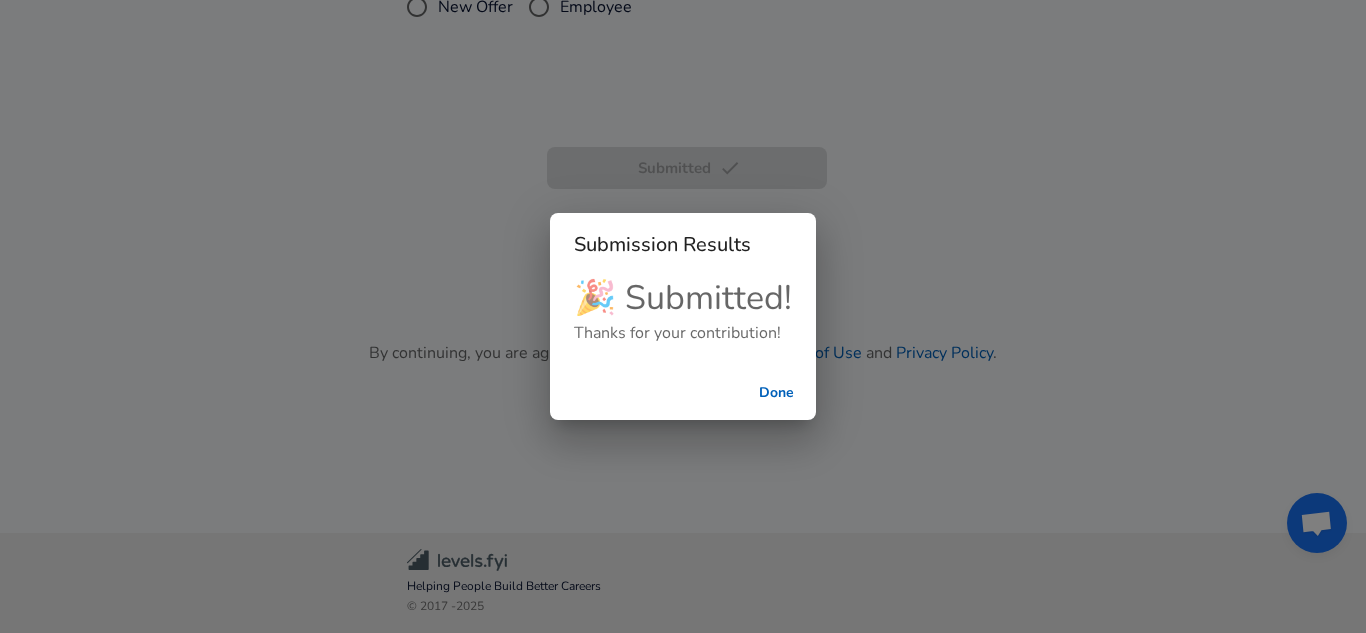 scroll, scrollTop: 574, scrollLeft: 0, axis: vertical 